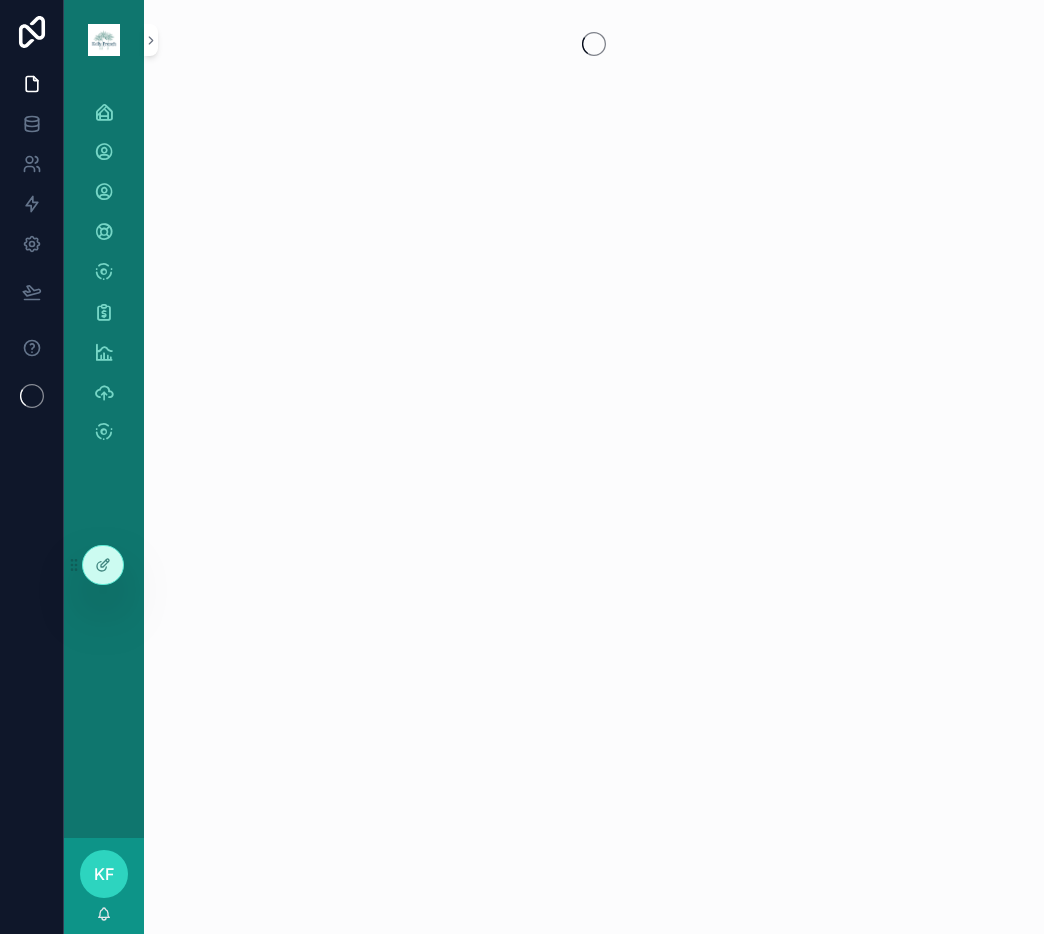 scroll, scrollTop: 0, scrollLeft: 0, axis: both 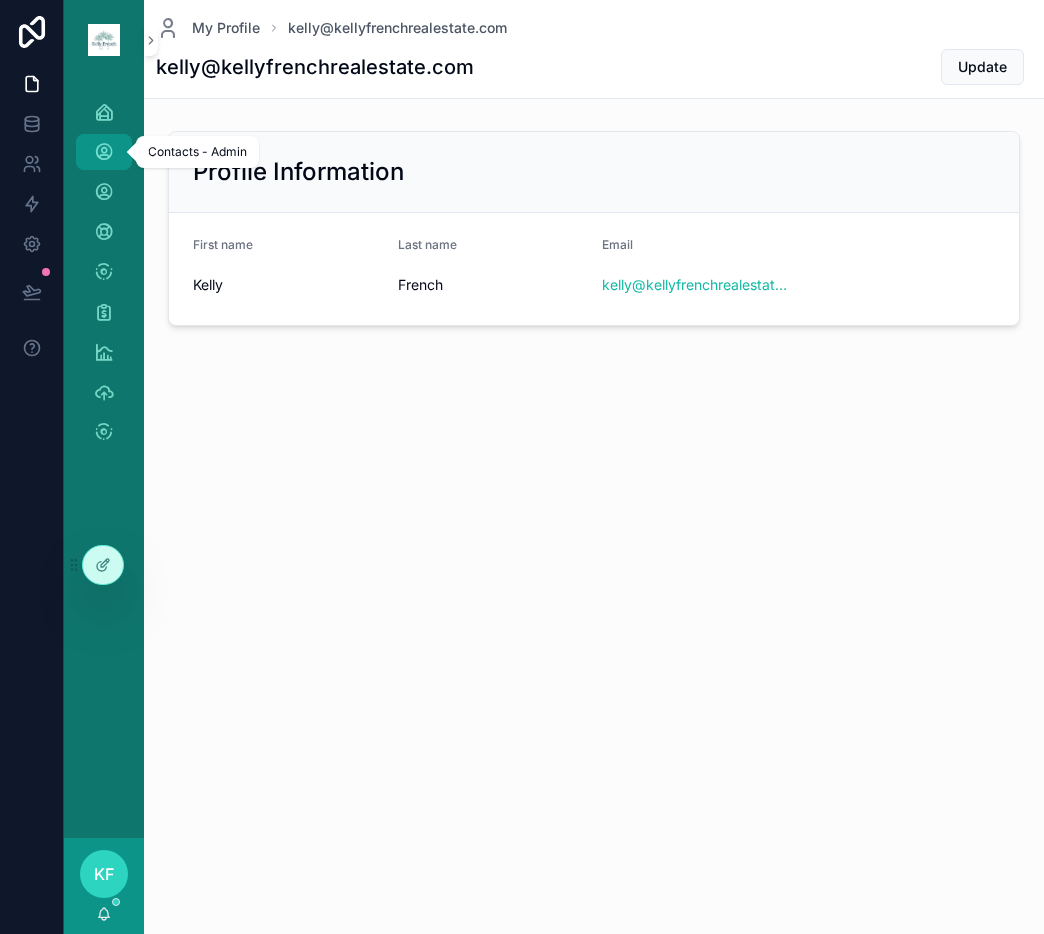 click at bounding box center [104, 152] 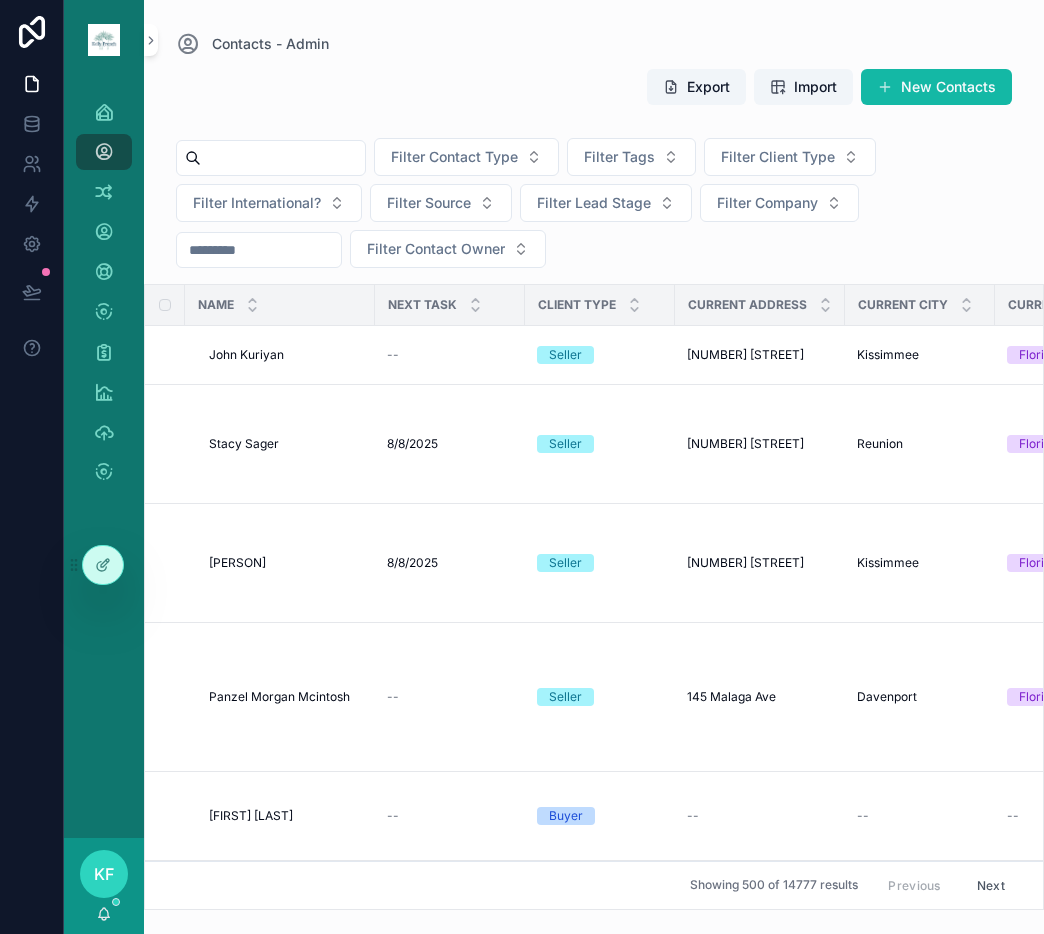 click at bounding box center [283, 158] 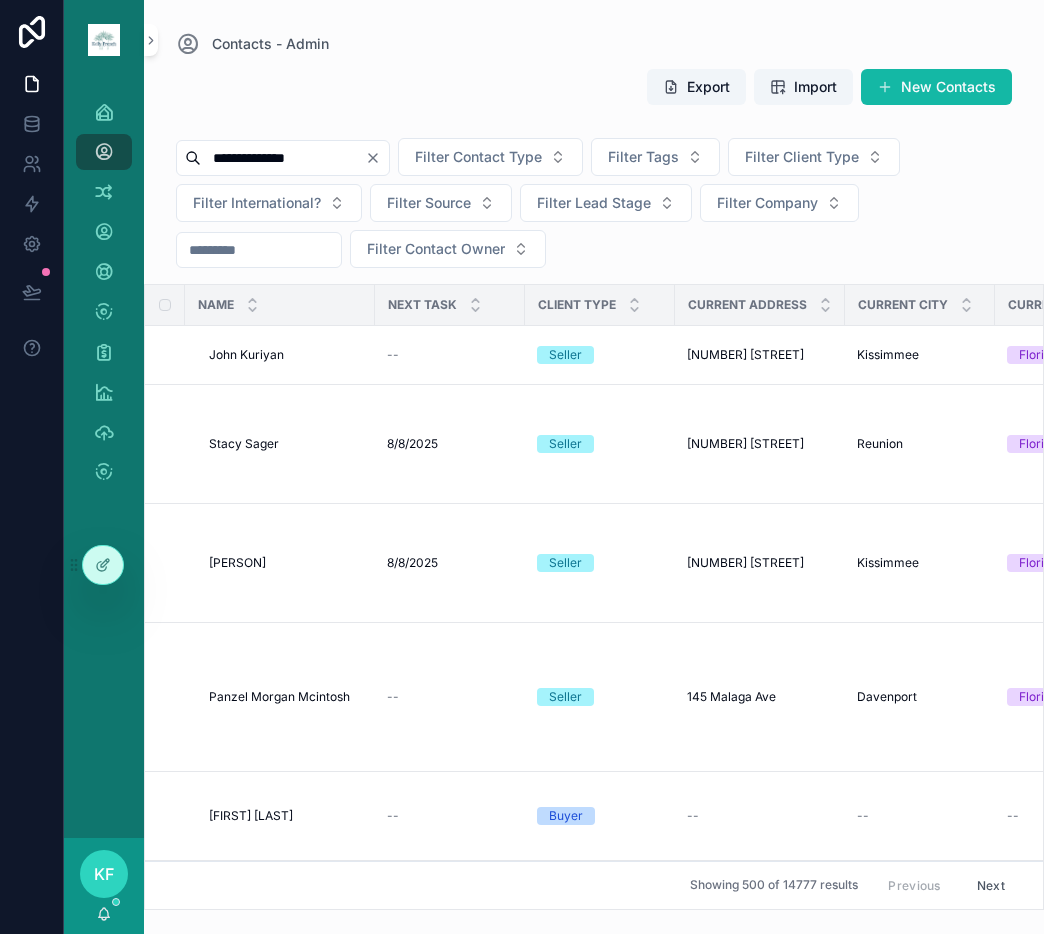 type on "**********" 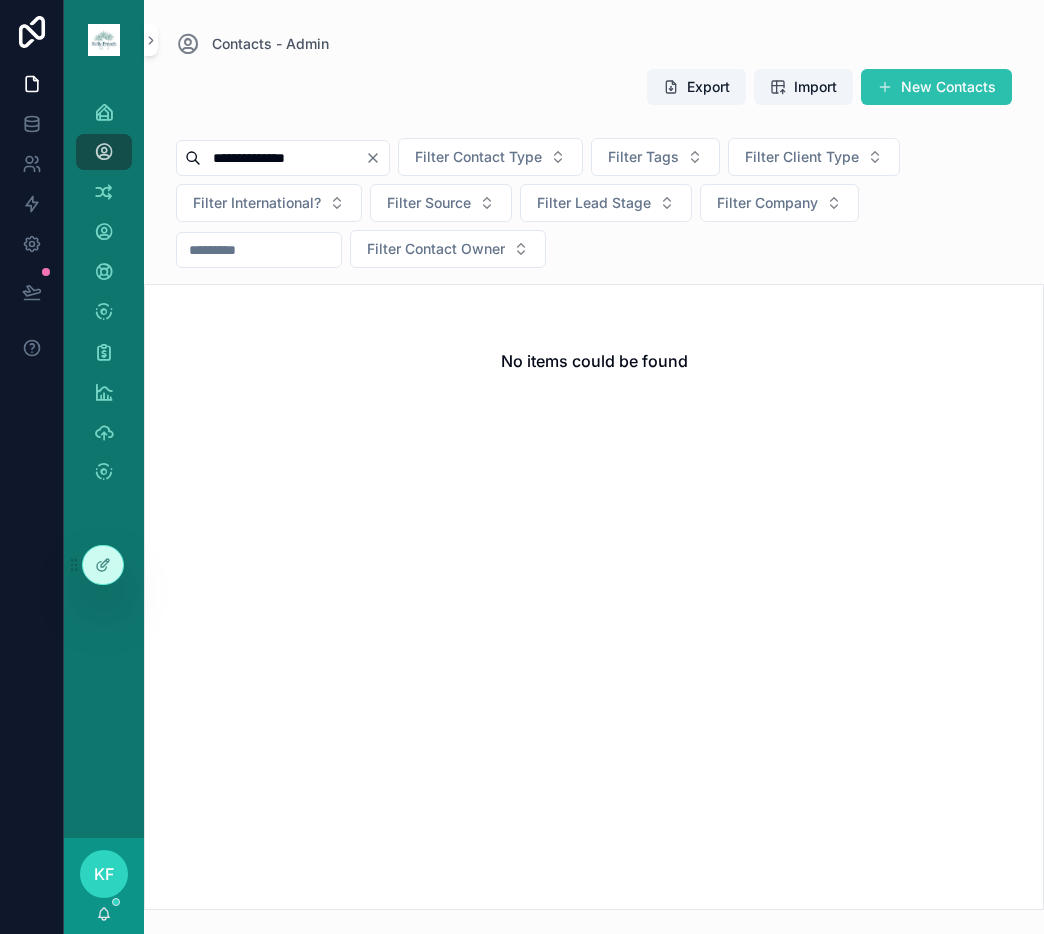 click on "New Contacts" at bounding box center (936, 87) 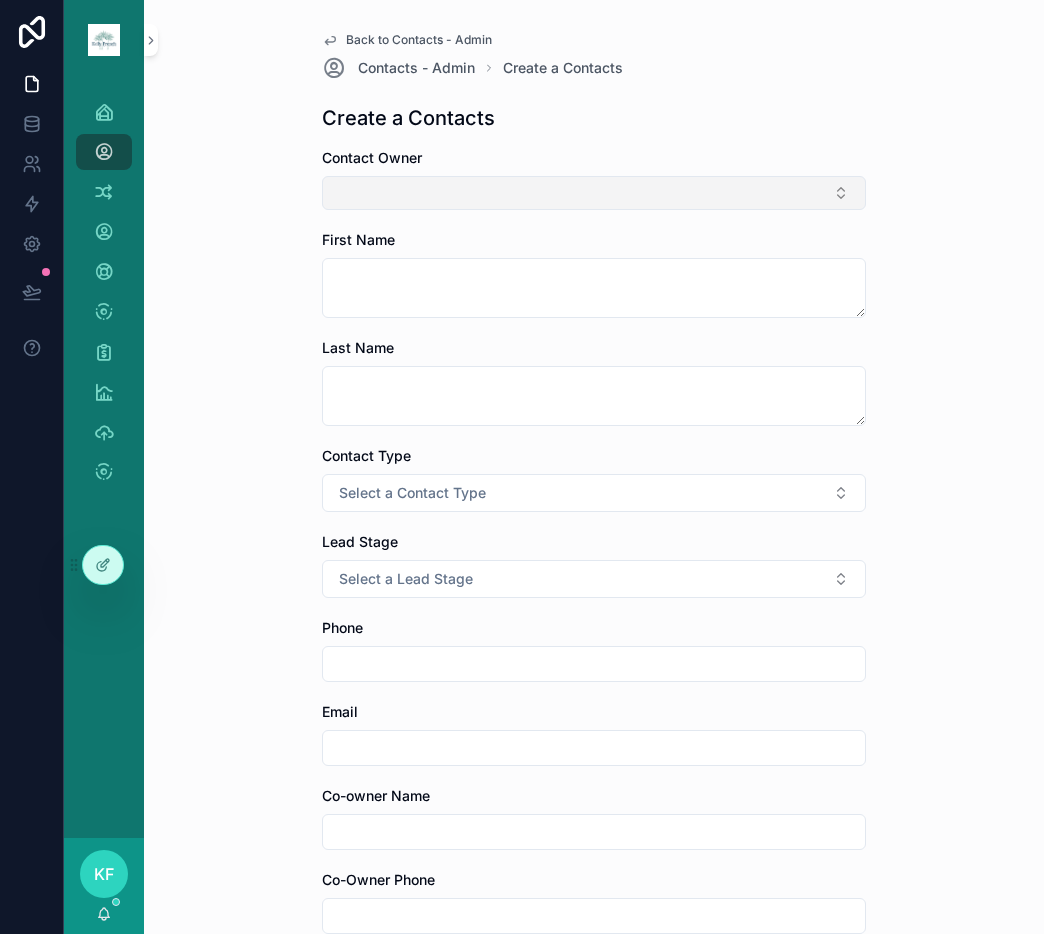 click at bounding box center [594, 193] 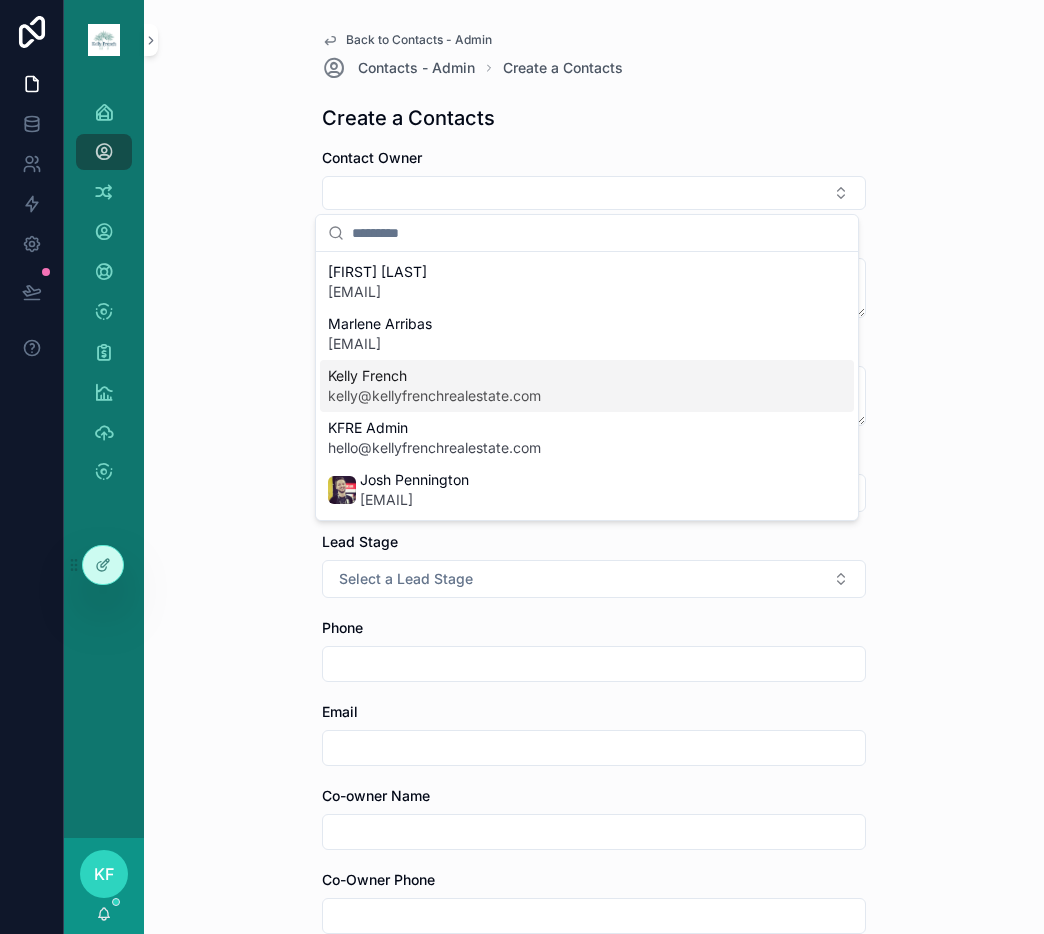 click on "kelly@kellyfrenchrealestate.com" at bounding box center (434, 396) 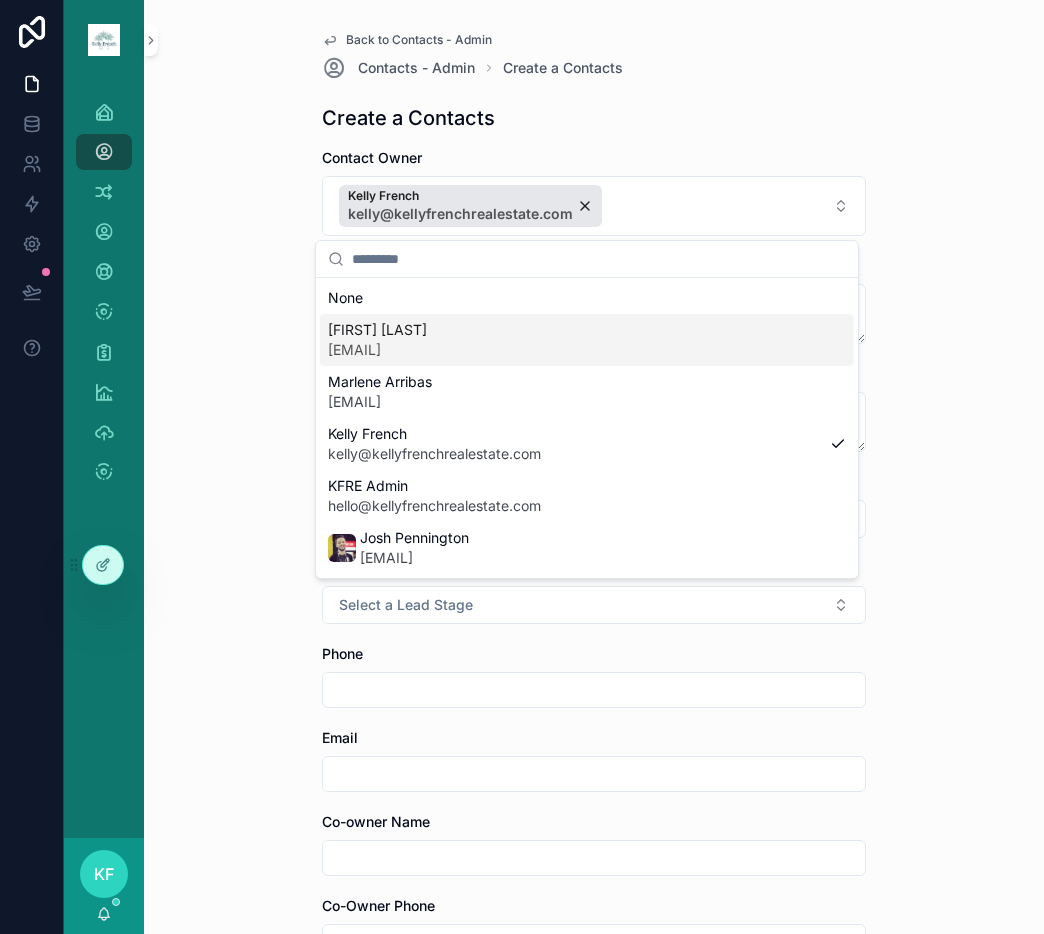 click on "Back to Contacts - Admin Contacts - Admin Create a Contacts Create a Contacts Contact Owner [FIRST] [LAST] First Name Last Name Contact Type Select a Contact Type Lead Stage Select a Lead Stage Phone Email Co-owner Name Co-Owner Phone Co-Owner Email Property Address Property City Property State Select a Physical State Property Zip Tasks RPR URL Company Birthday Tags Next Task Override Email 2 Email 3 Email 4 Email 5 Notes Save" at bounding box center [594, 467] 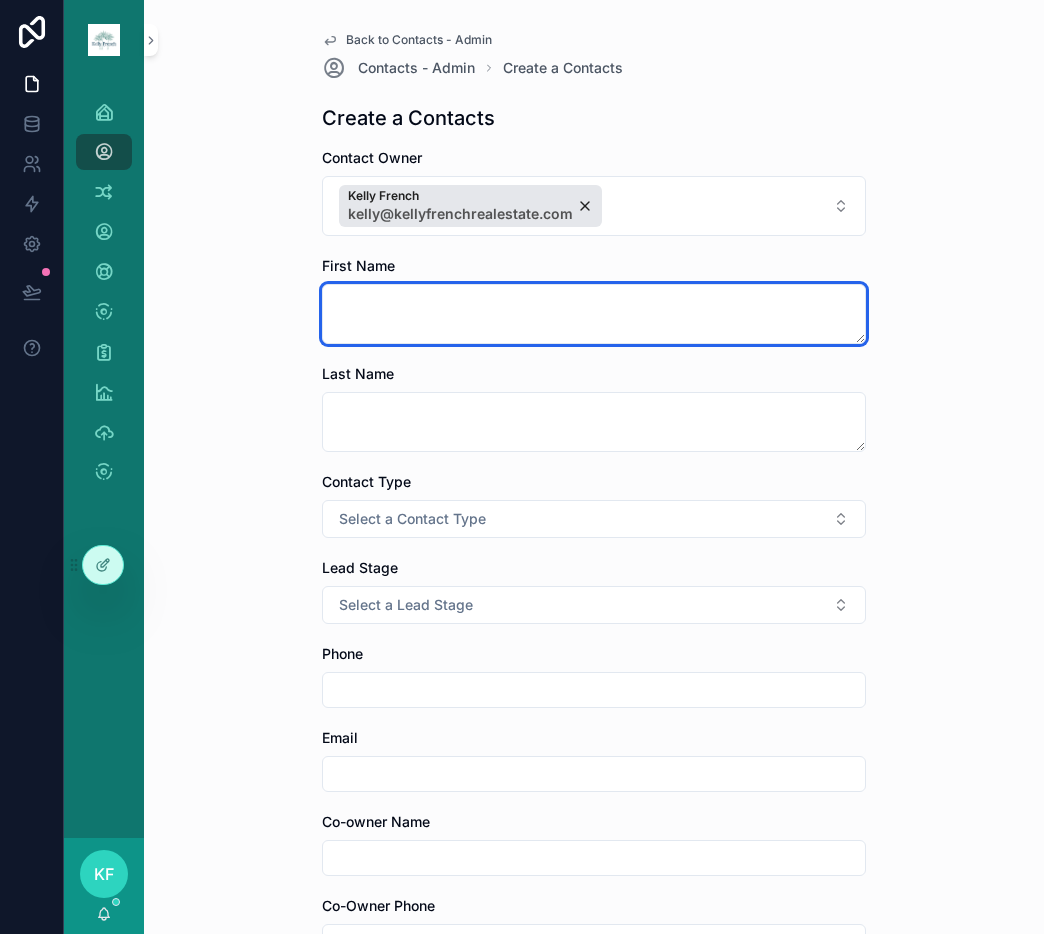 click at bounding box center [594, 314] 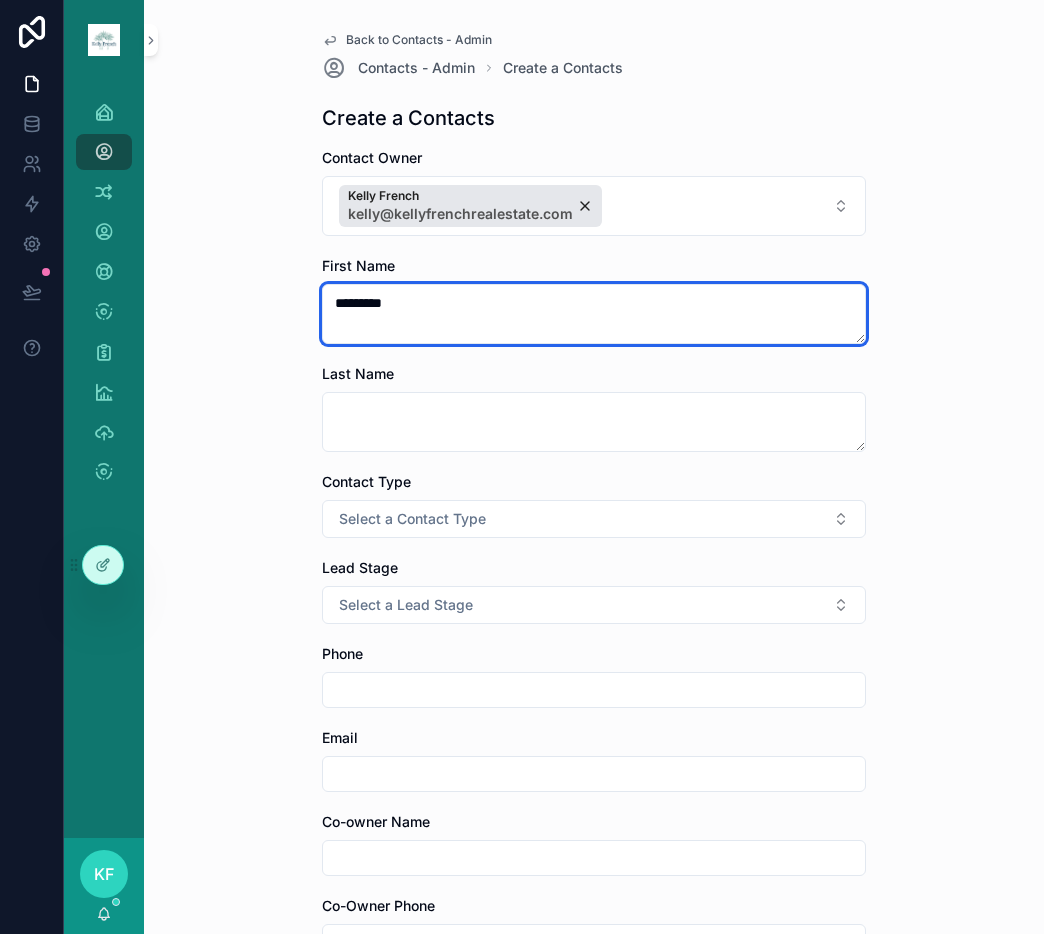 type on "********" 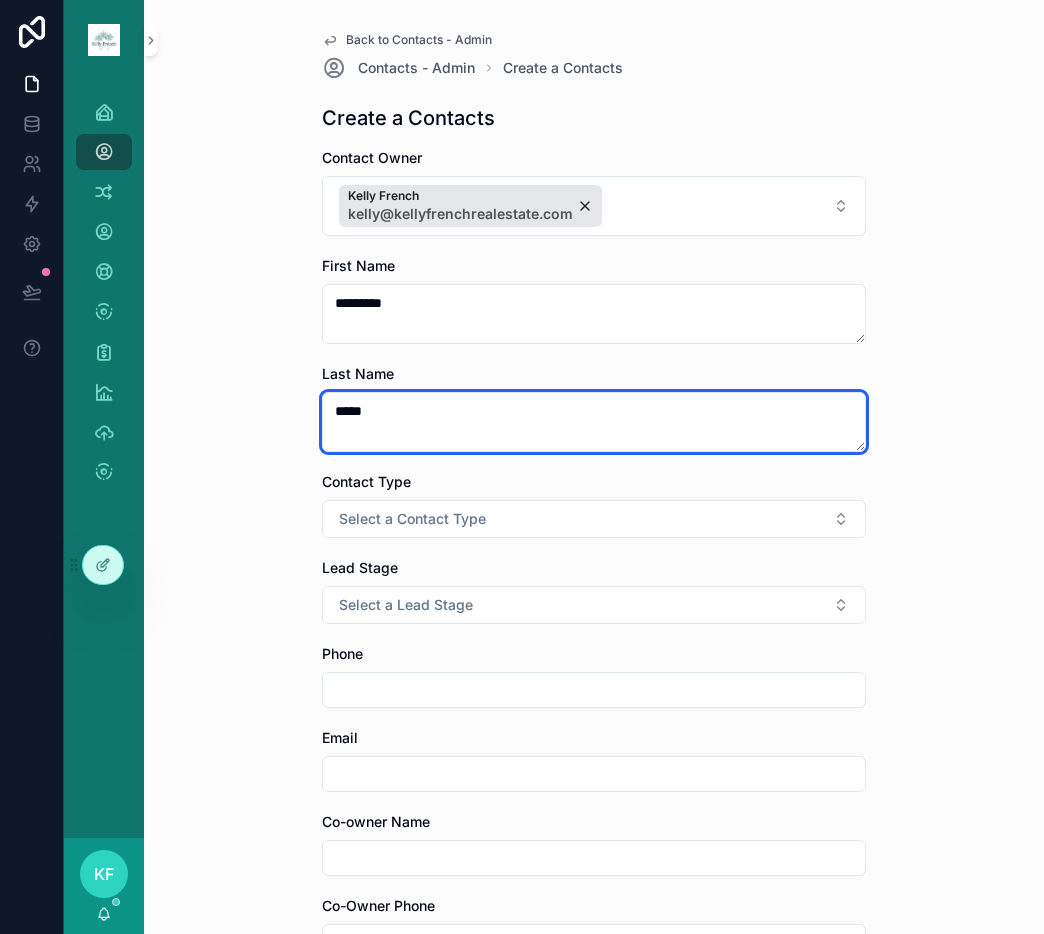 type on "*****" 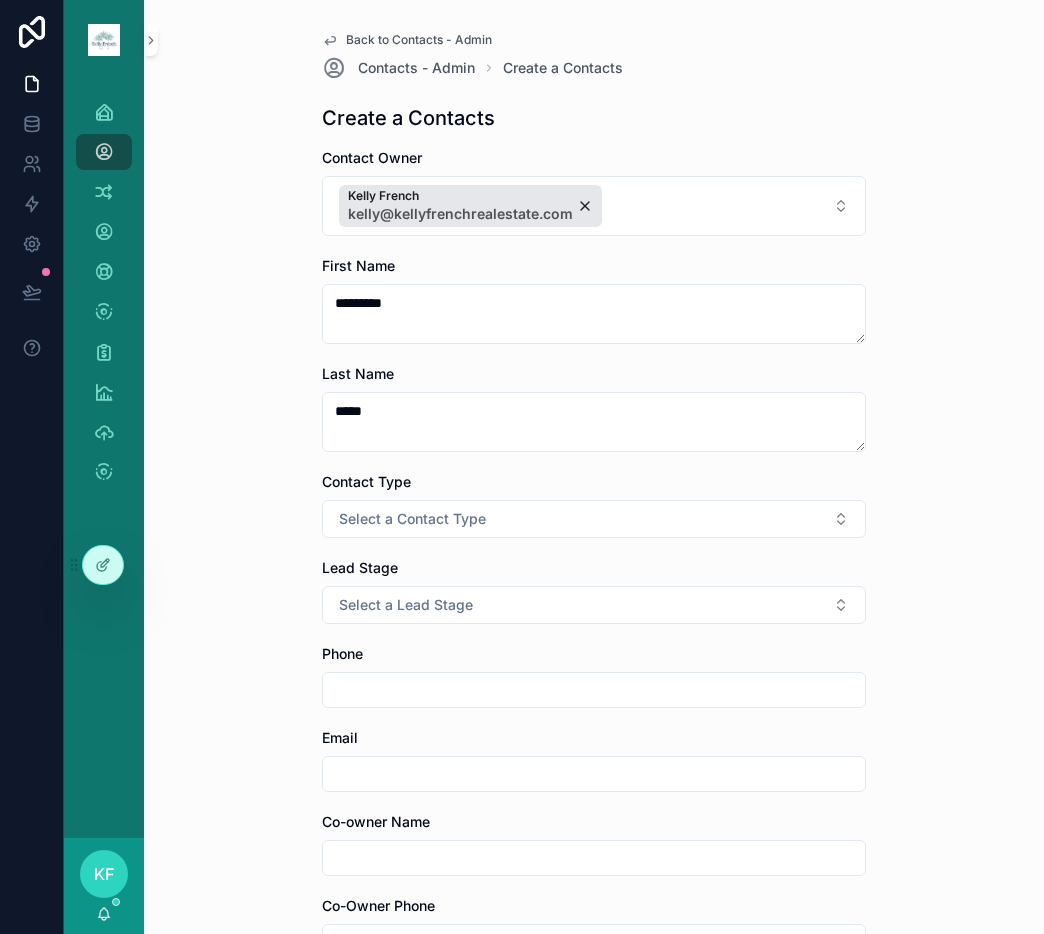 type 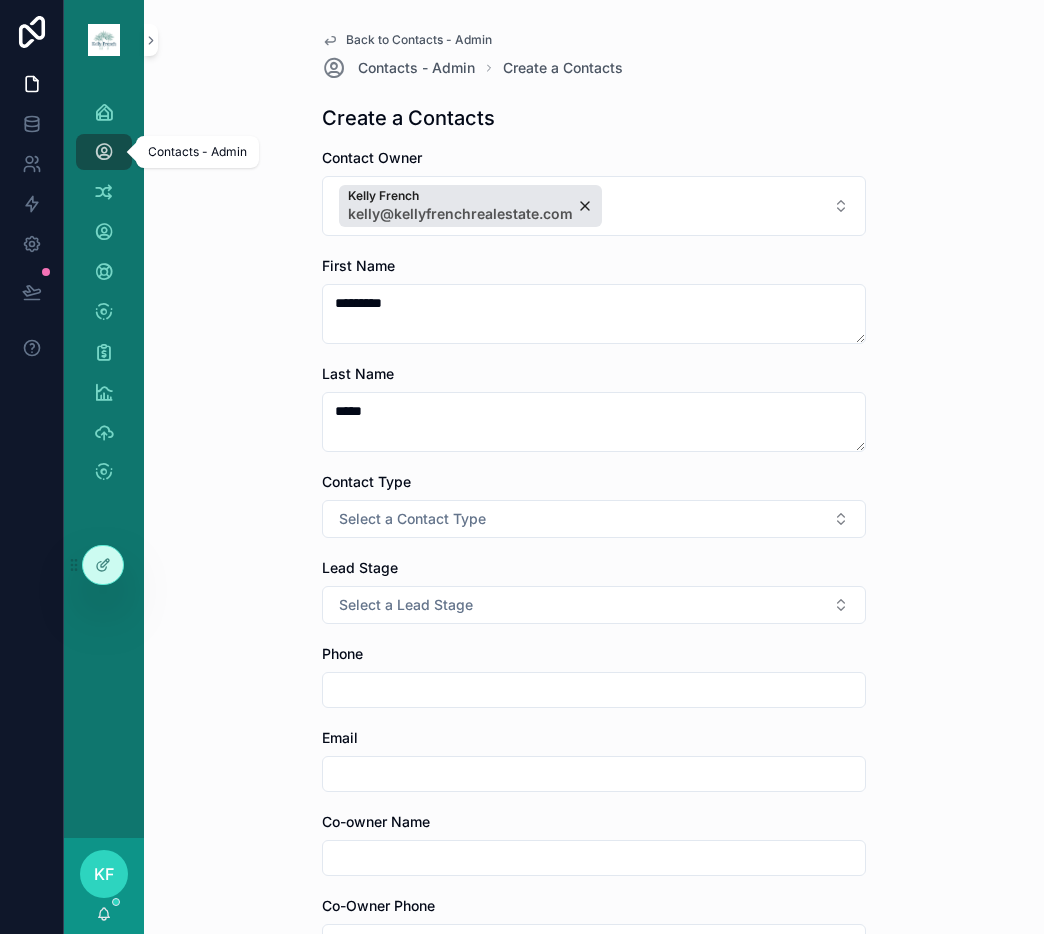 click at bounding box center (104, 152) 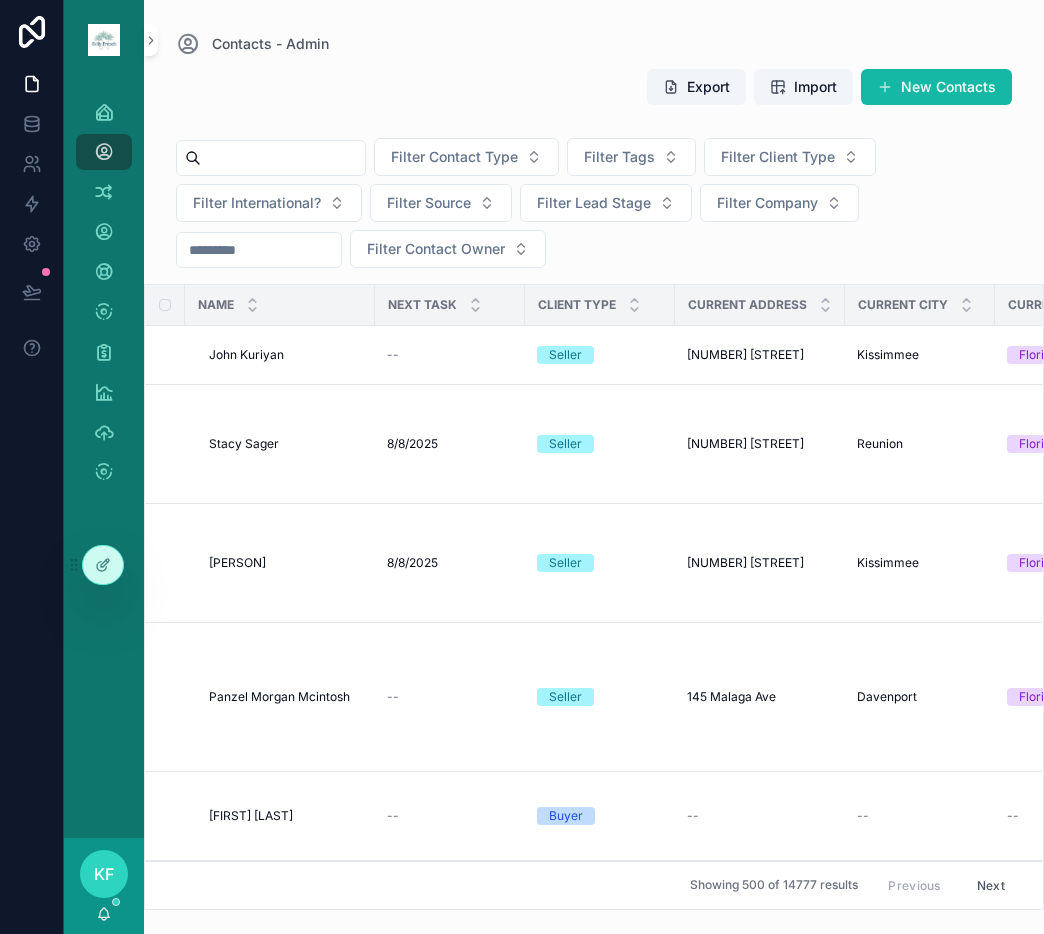 click at bounding box center [271, 158] 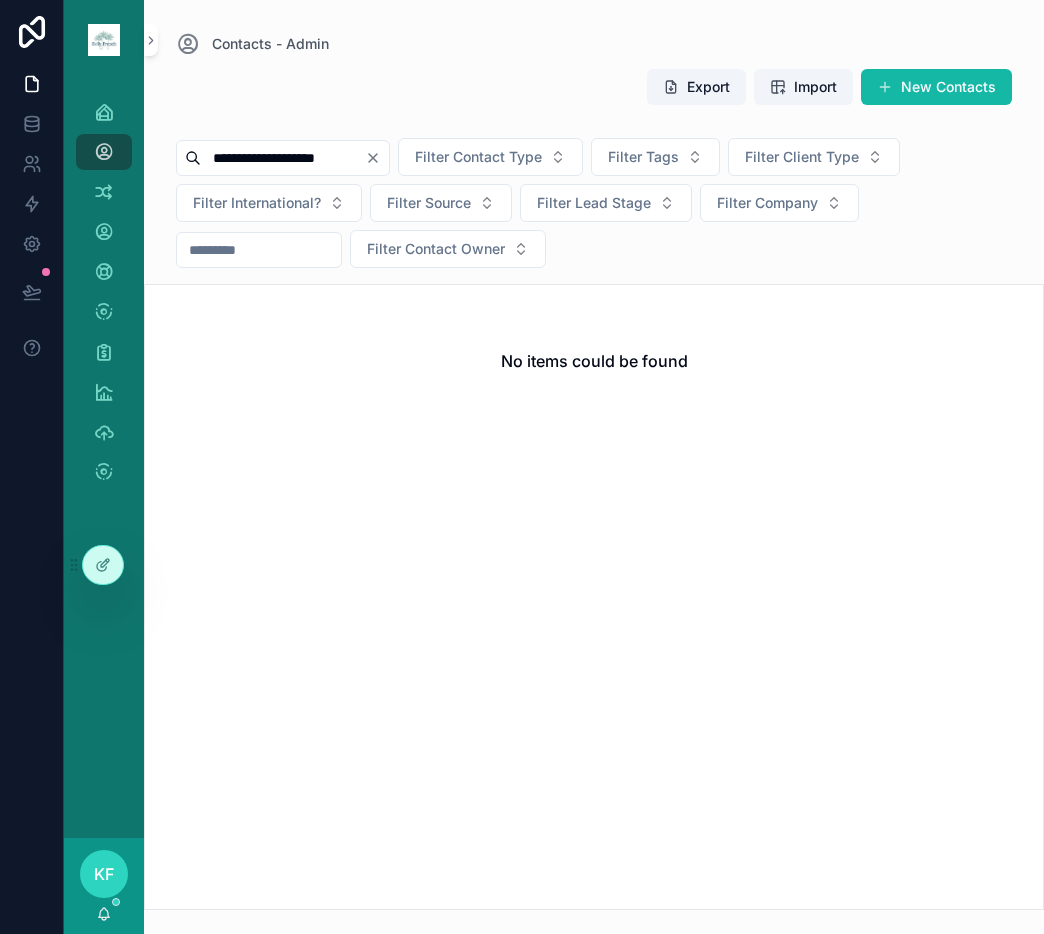 drag, startPoint x: 379, startPoint y: 161, endPoint x: -9, endPoint y: 75, distance: 397.41666 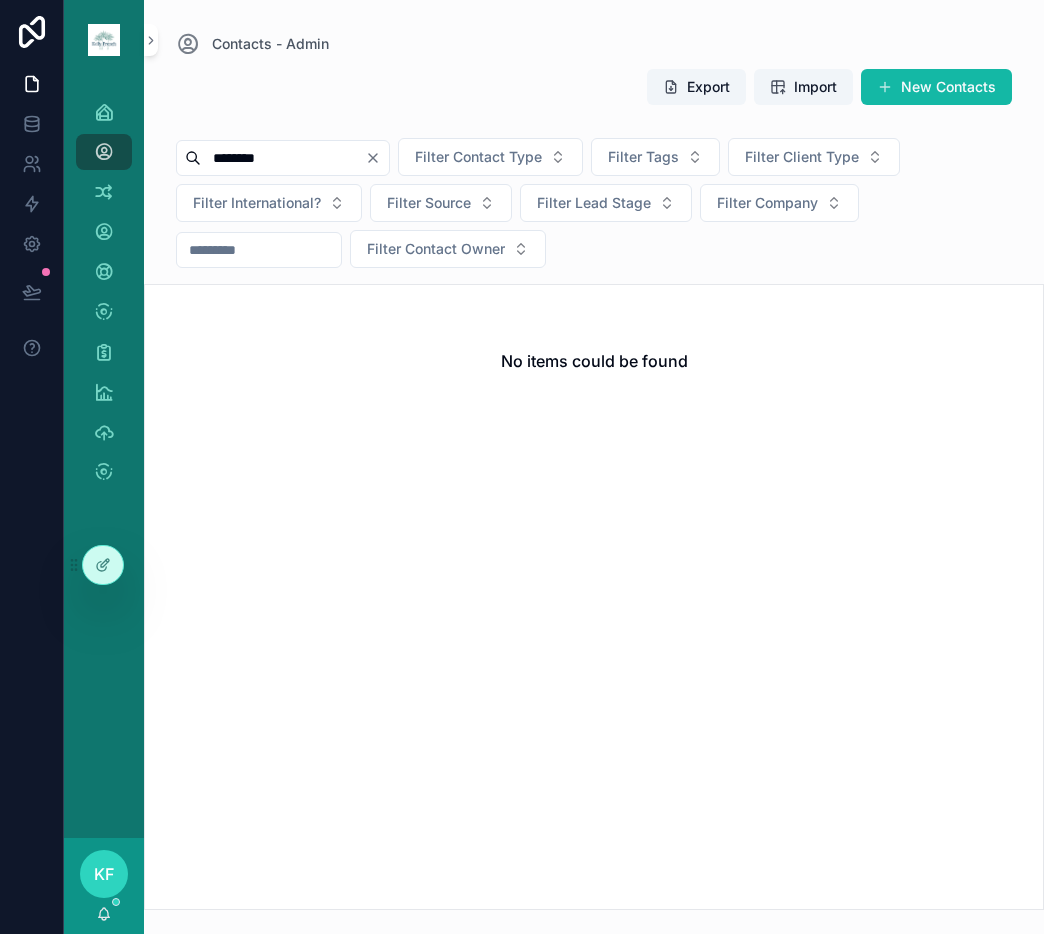type on "********" 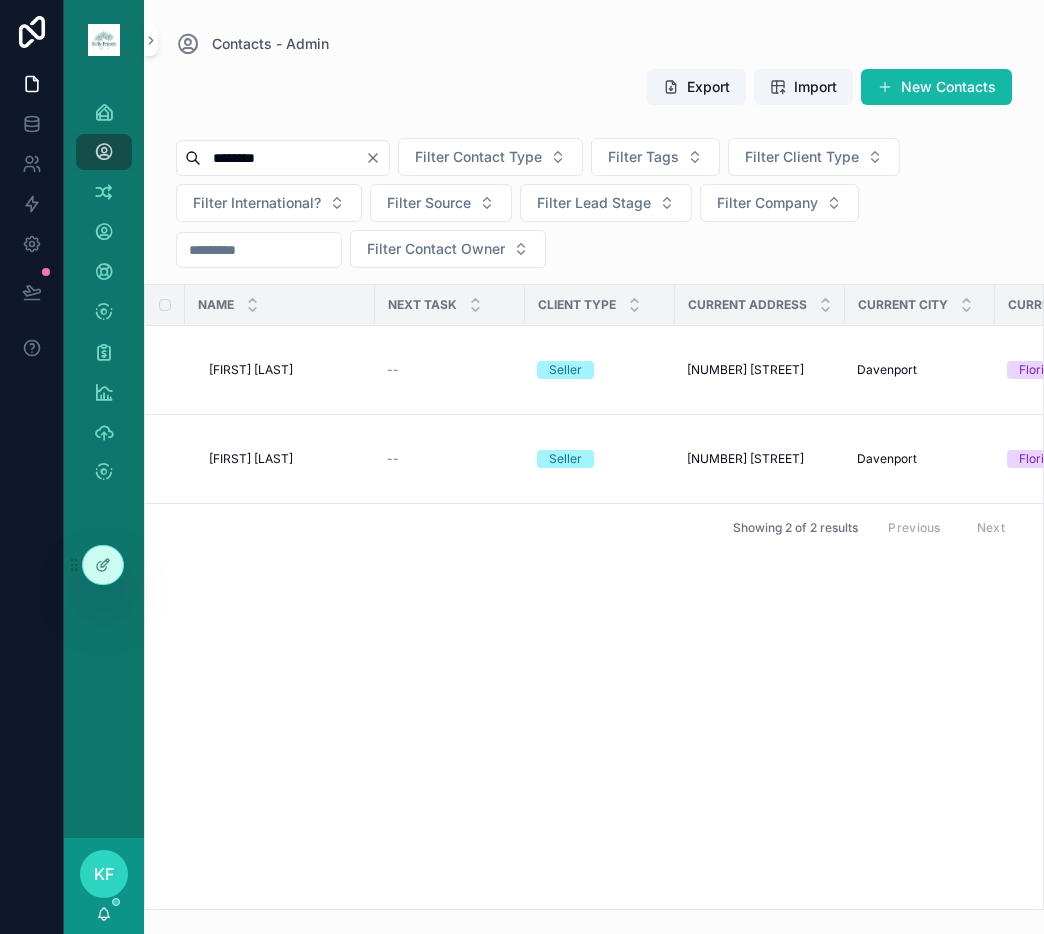 click 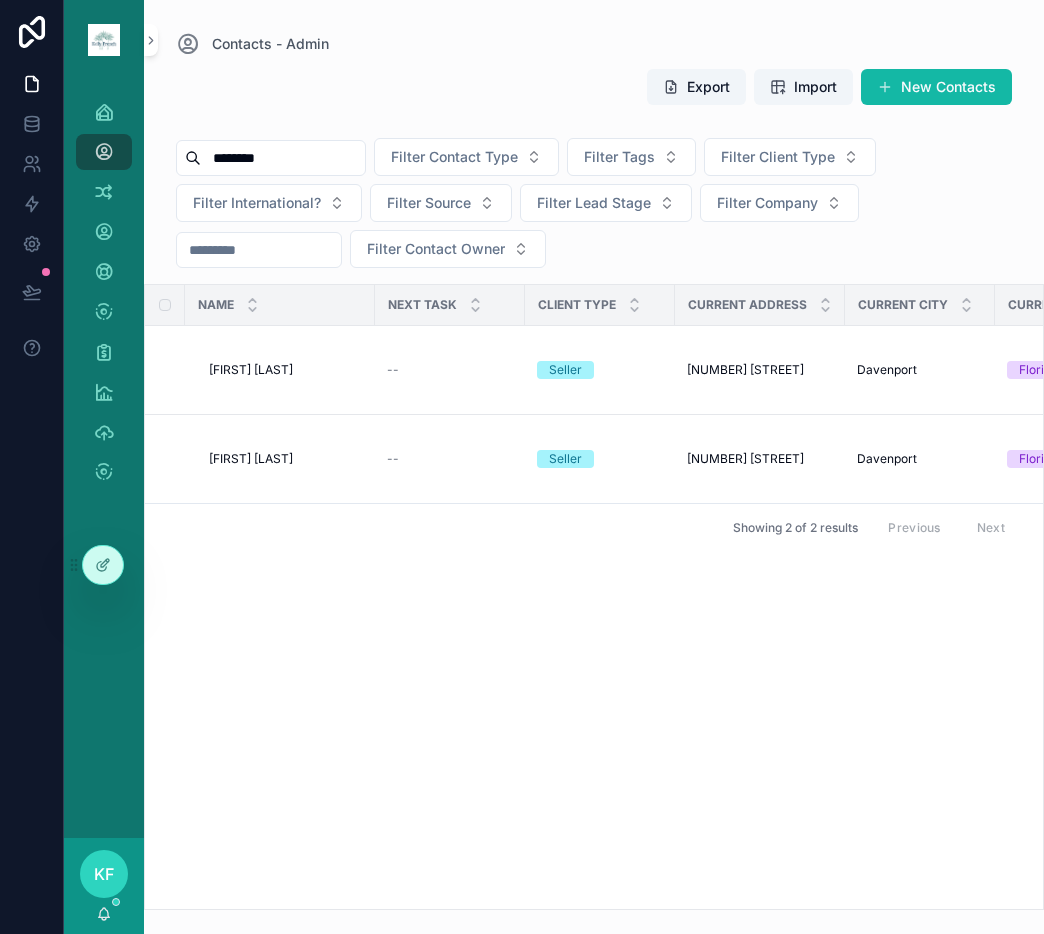 click on "********" at bounding box center (283, 158) 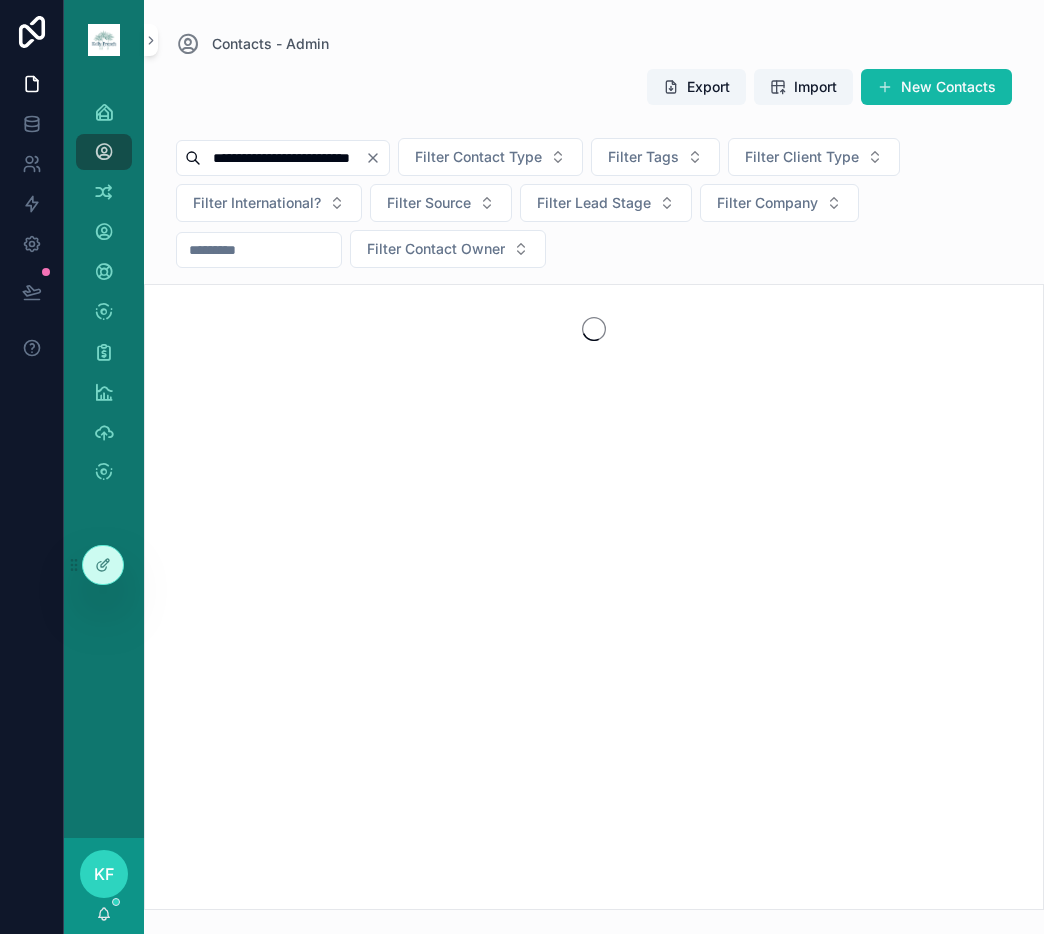 drag, startPoint x: 220, startPoint y: 157, endPoint x: -9, endPoint y: 157, distance: 229 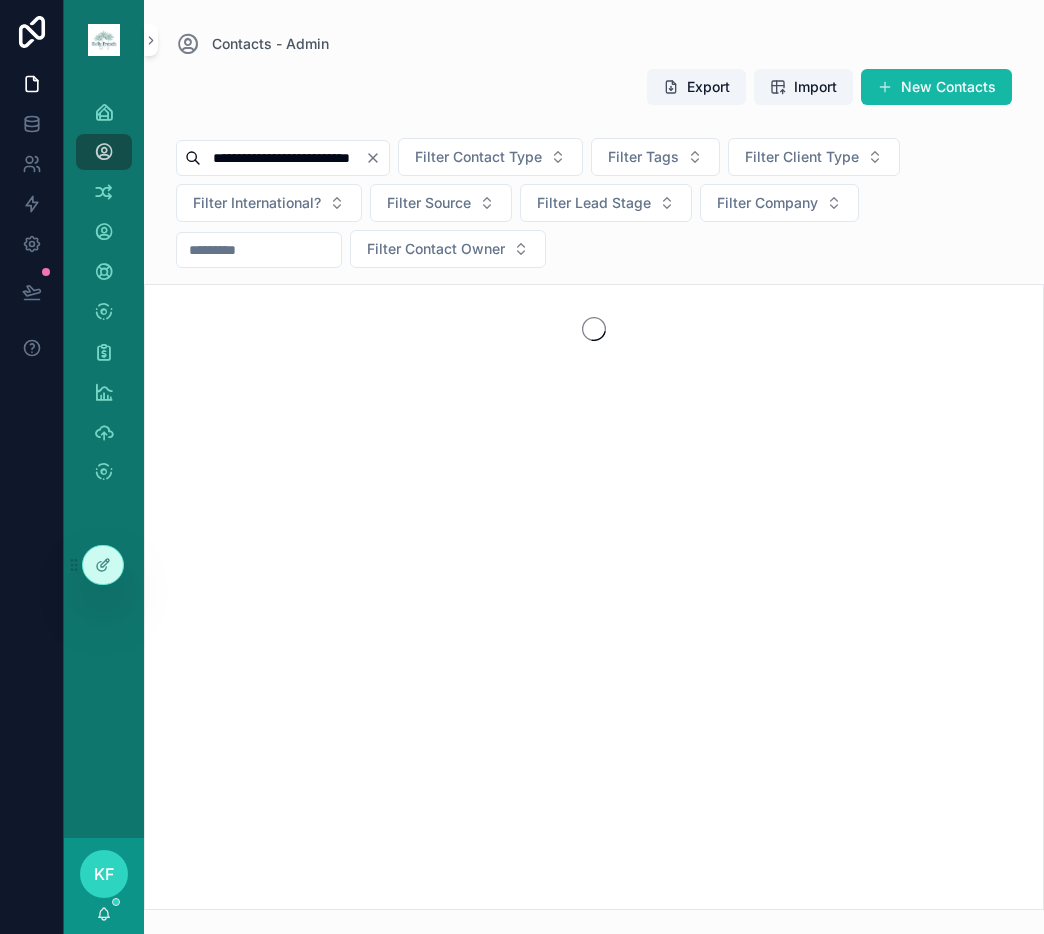 click on "**********" at bounding box center [522, 467] 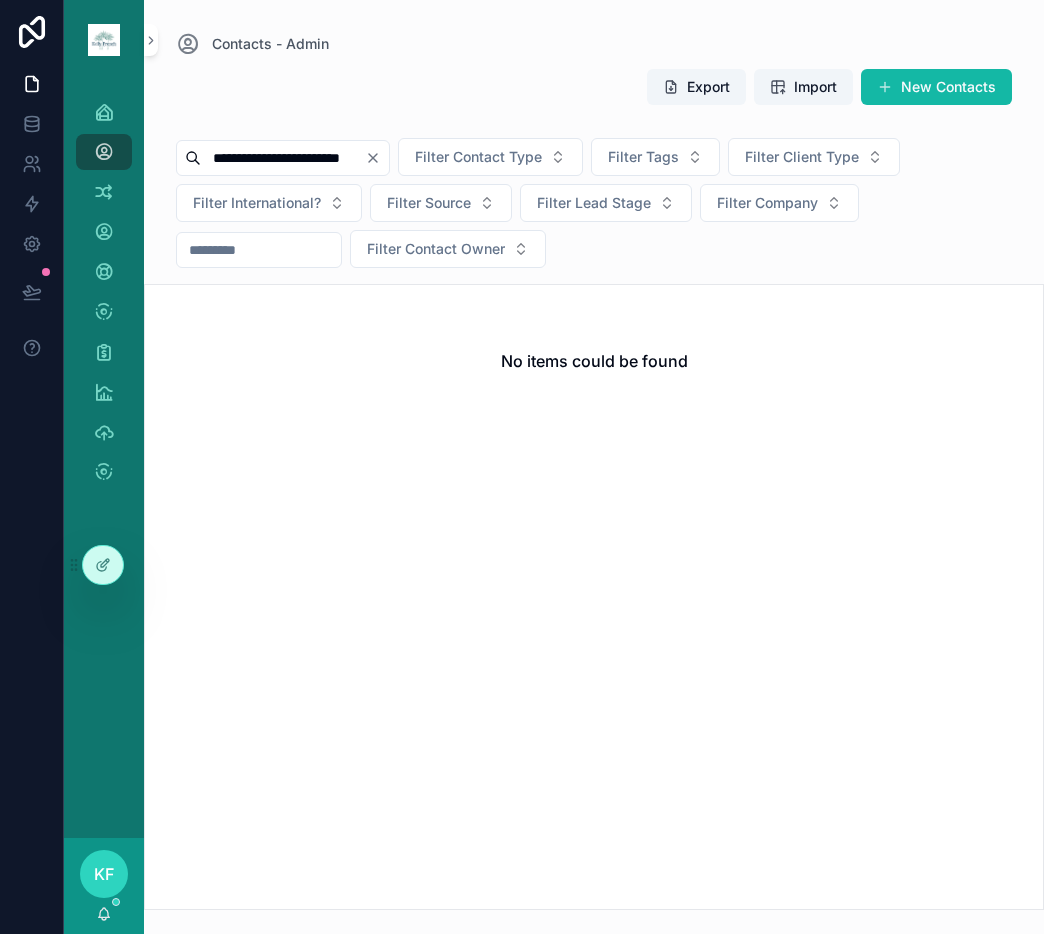 type on "**********" 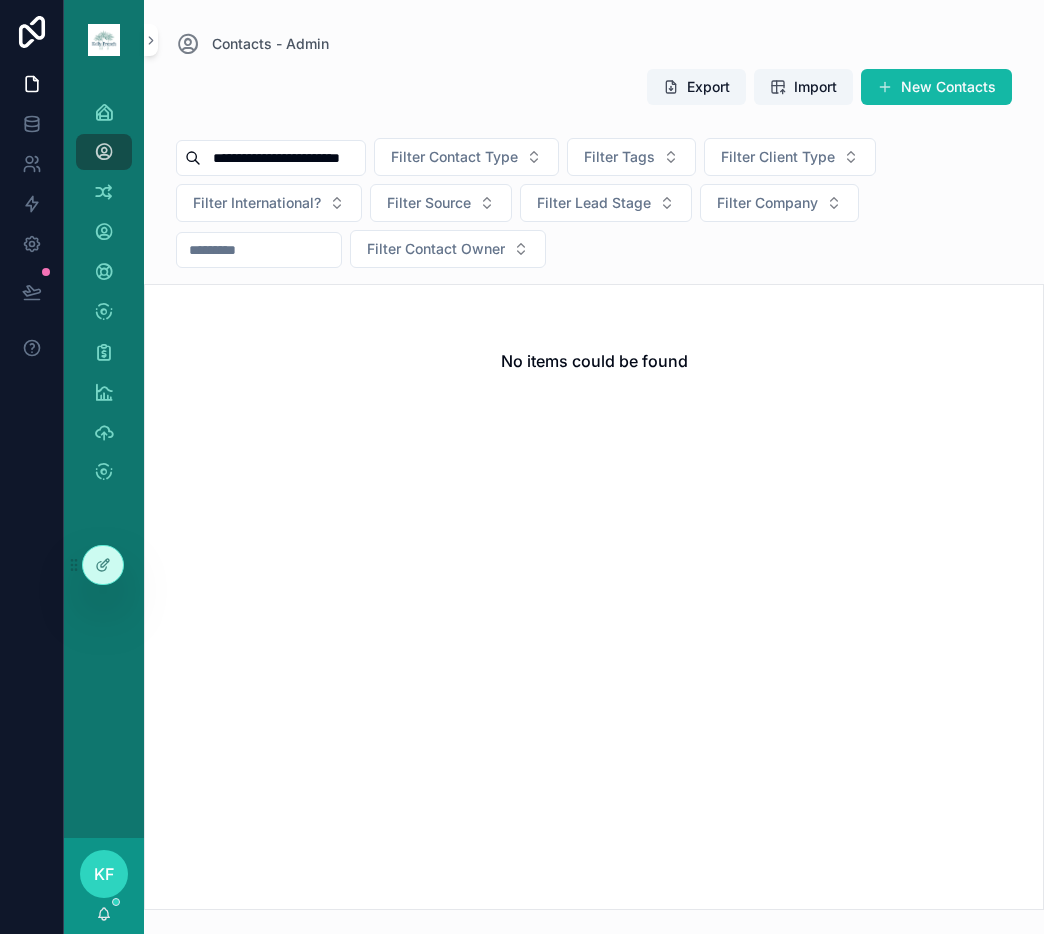 click on "**********" at bounding box center (283, 158) 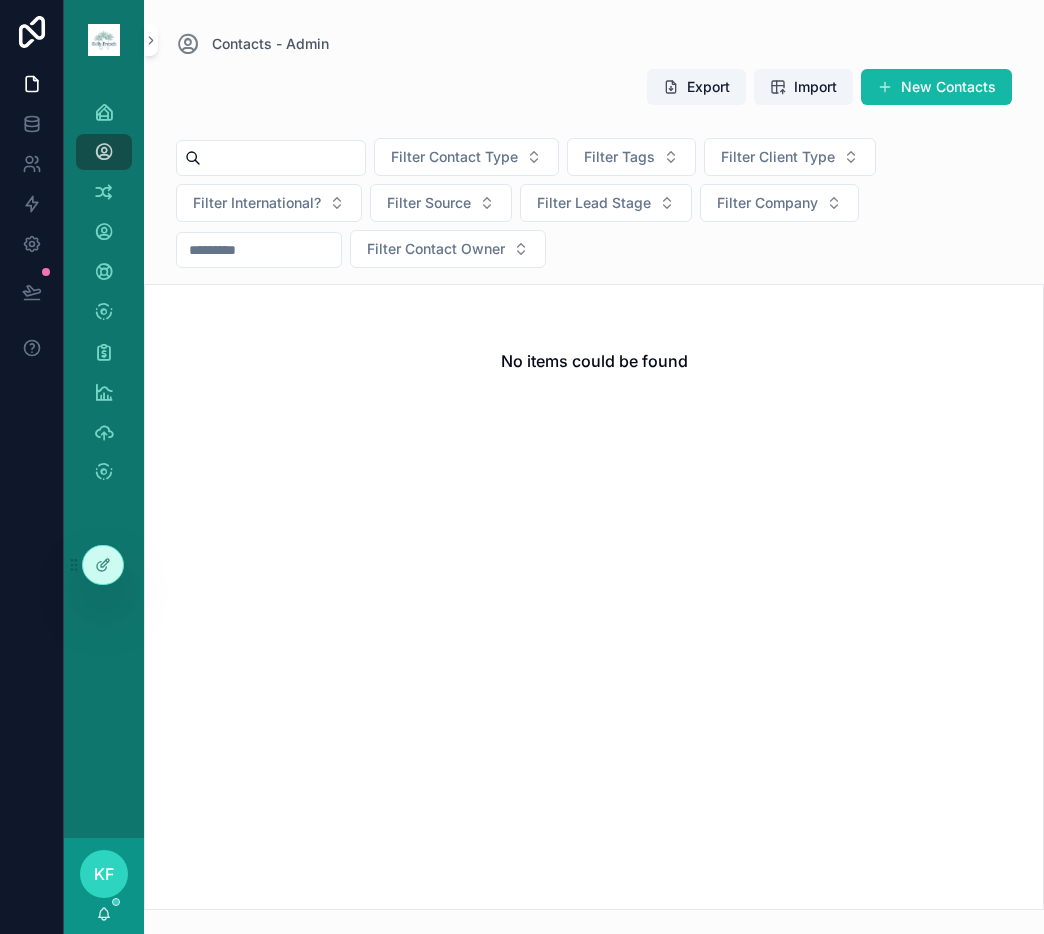 paste on "**********" 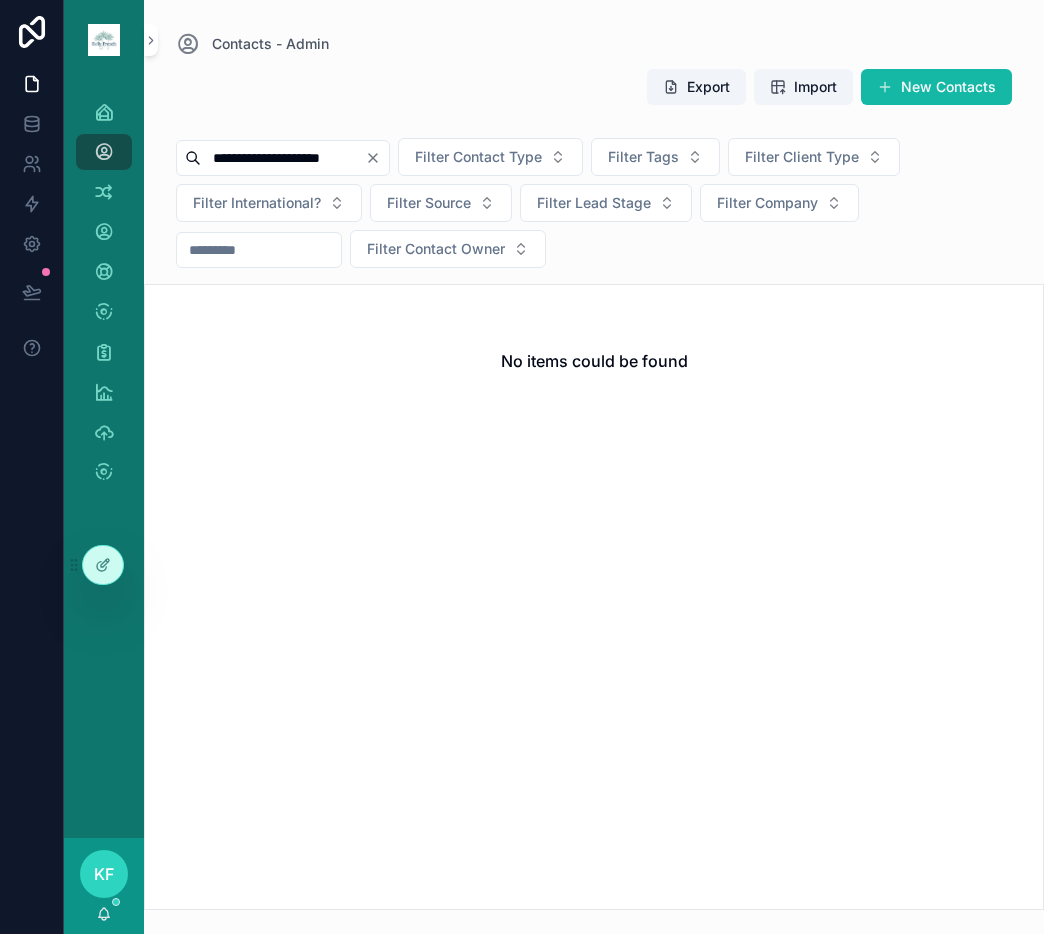 type on "**********" 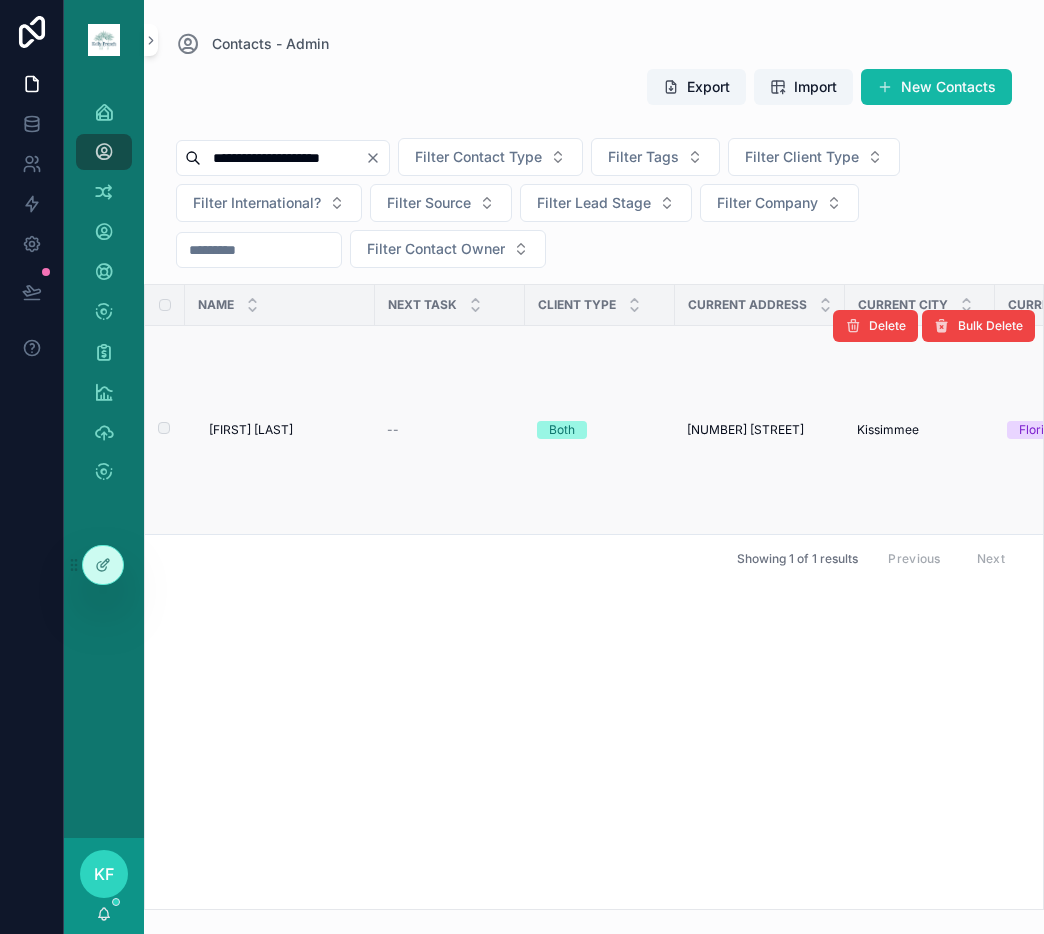 click on "[FIRST] [LAST]" at bounding box center [251, 430] 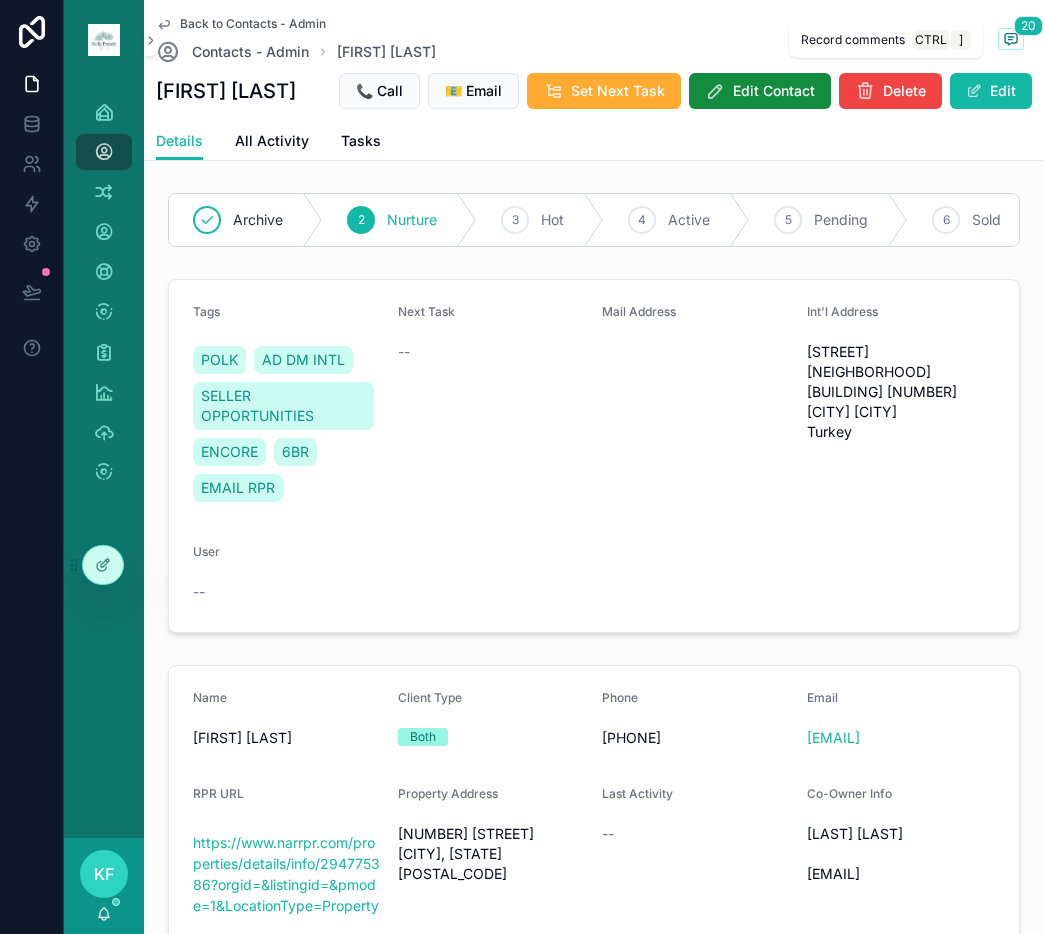 click 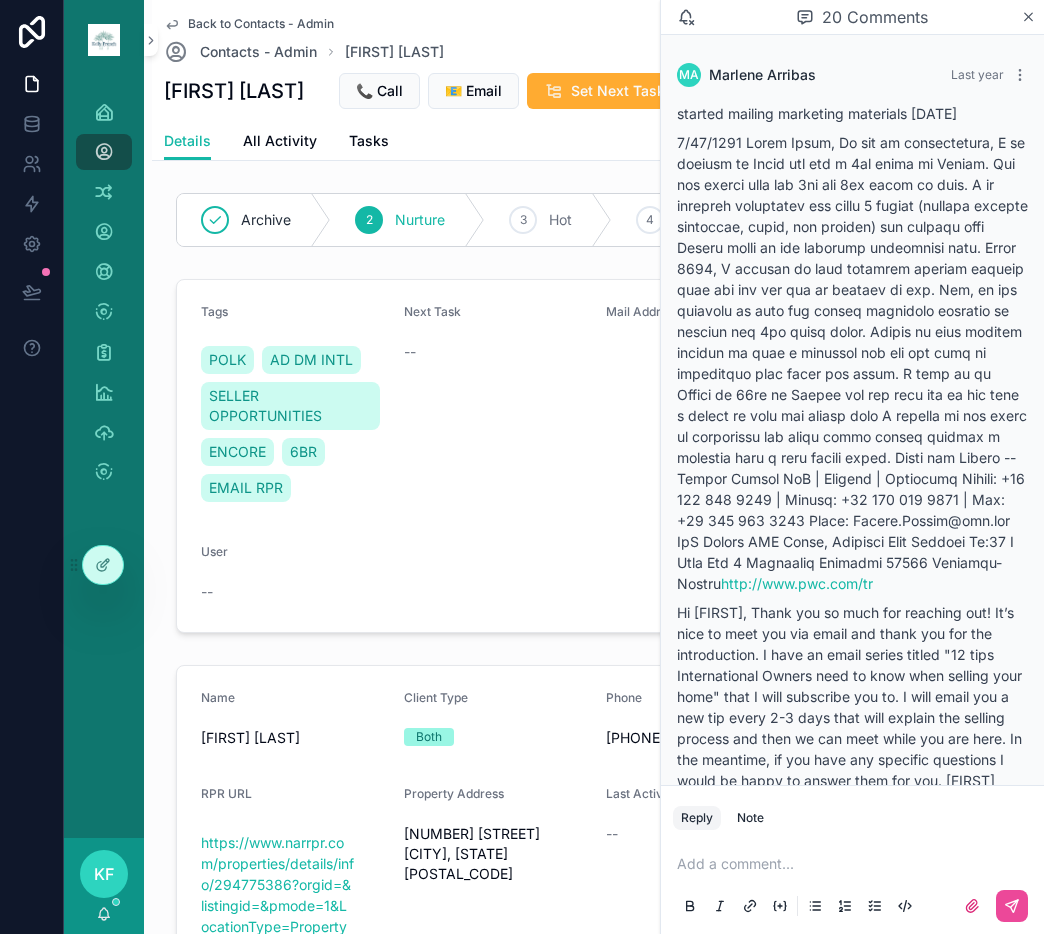 scroll, scrollTop: 12510, scrollLeft: 0, axis: vertical 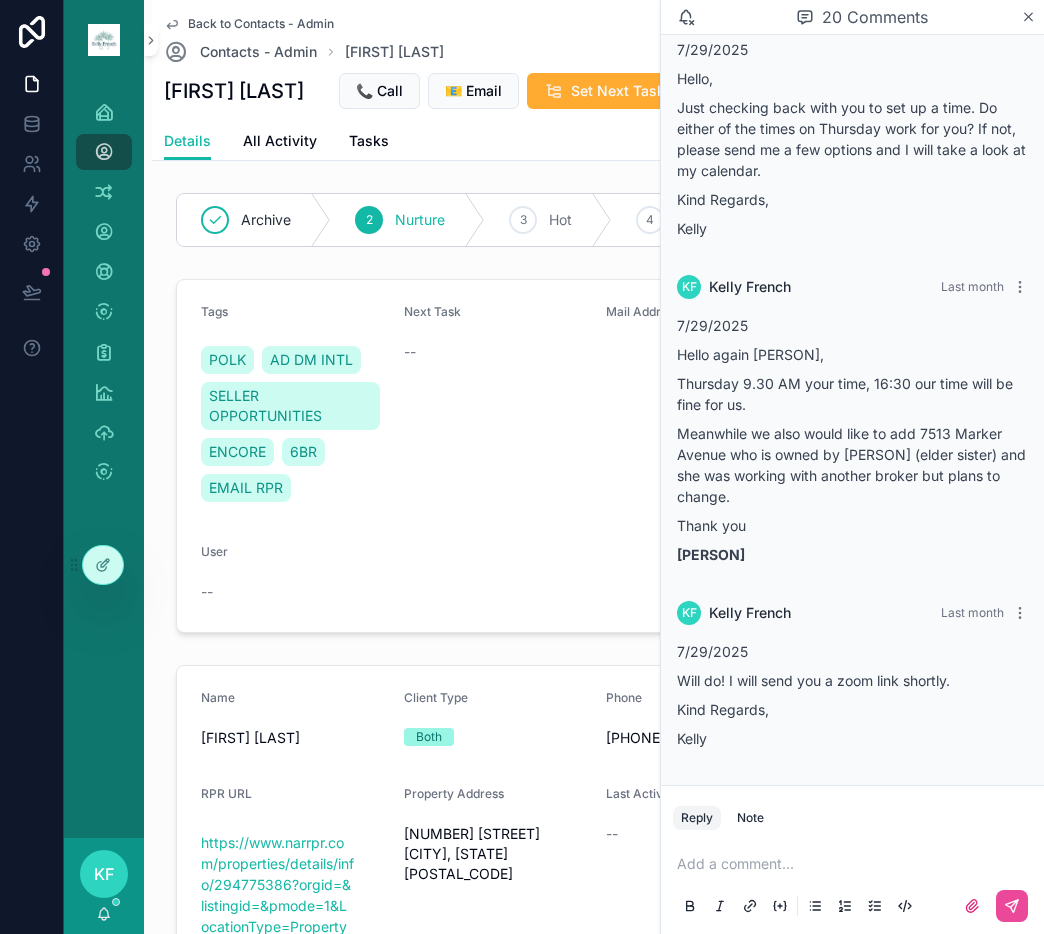 click at bounding box center [856, 864] 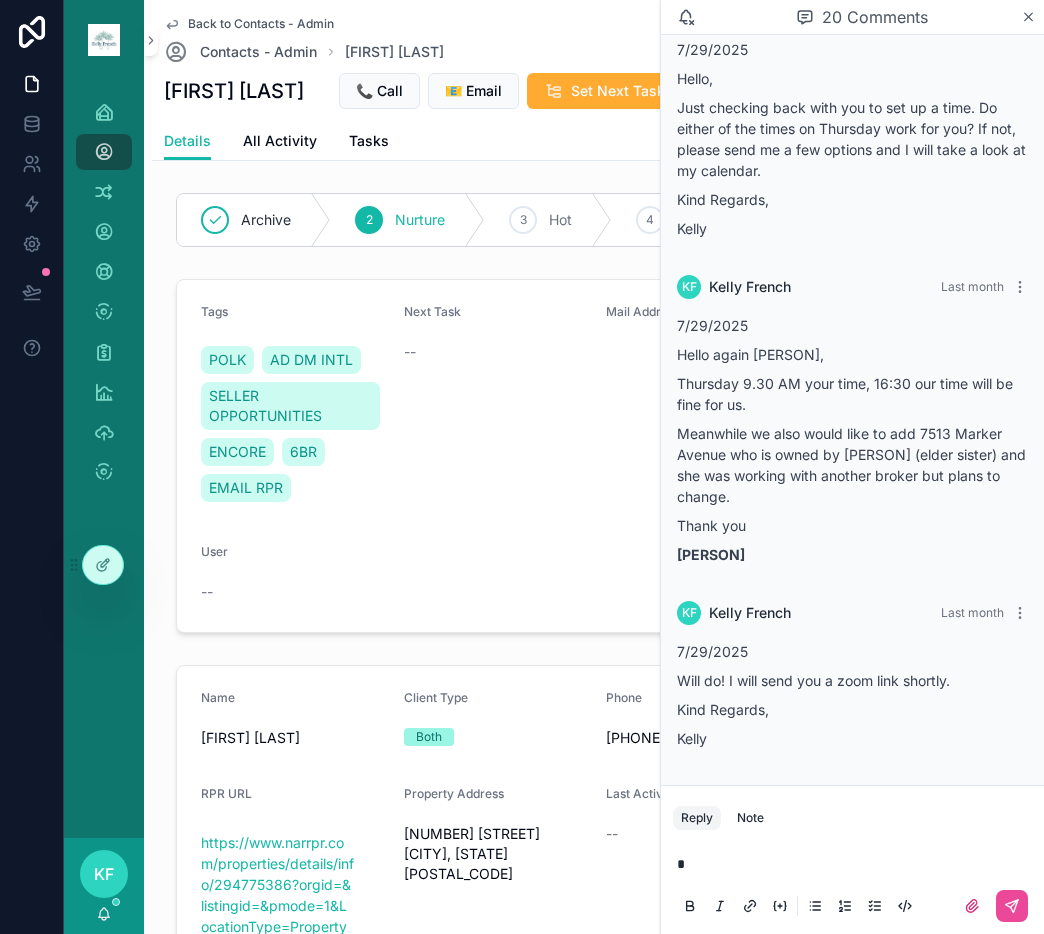 type 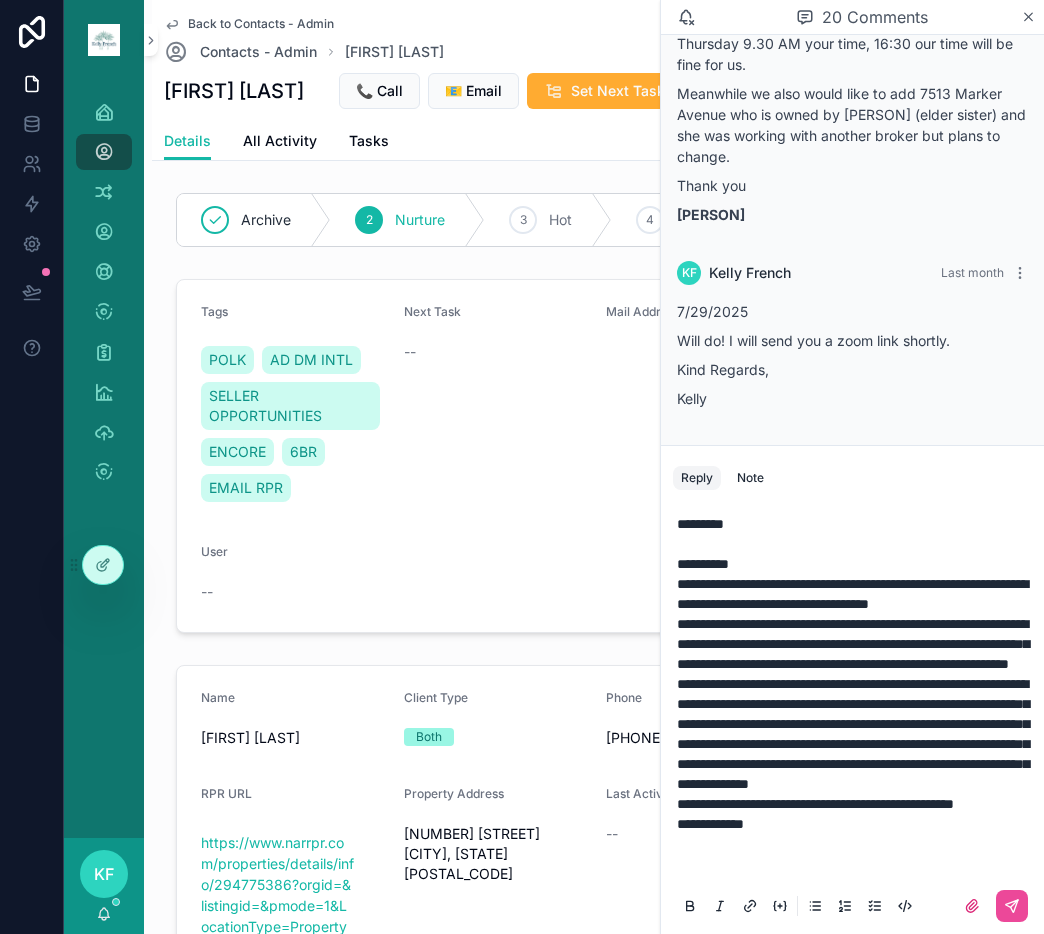 scroll, scrollTop: 31, scrollLeft: 0, axis: vertical 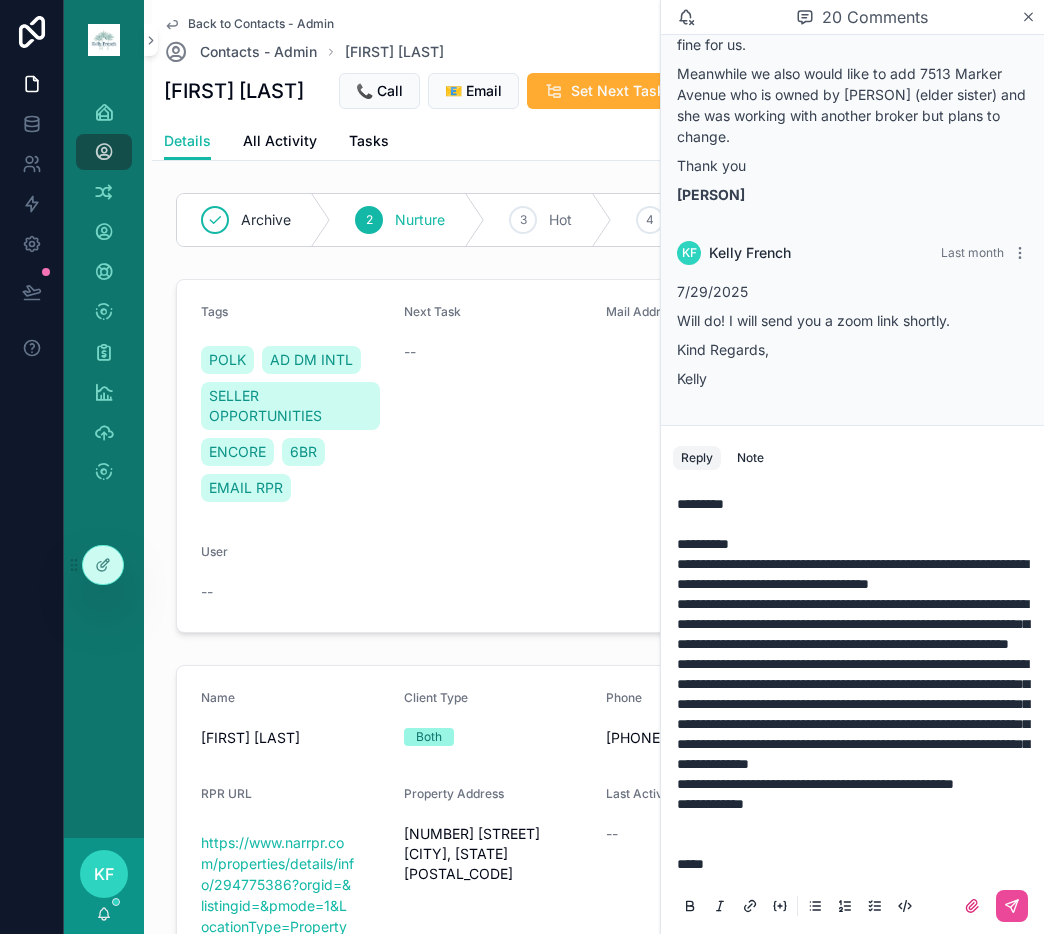 click on "**********" at bounding box center (856, 784) 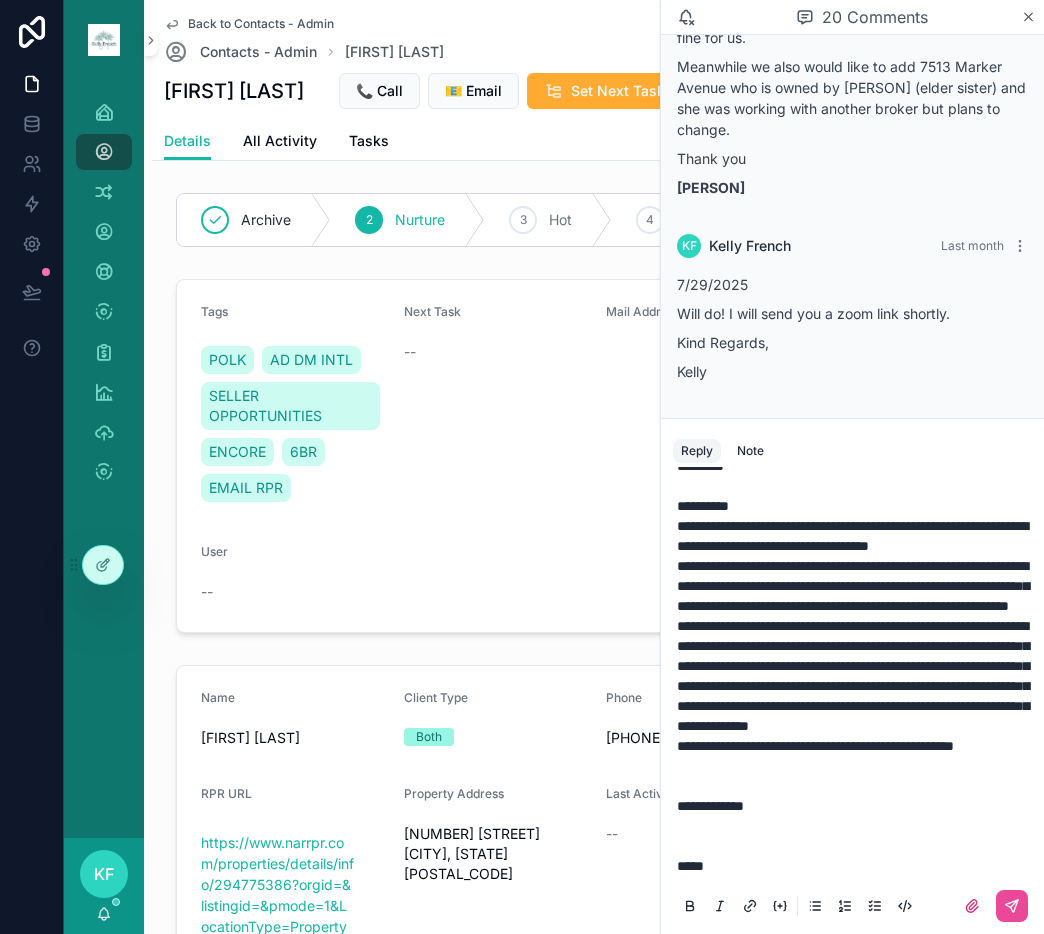 click on "**********" at bounding box center [852, 536] 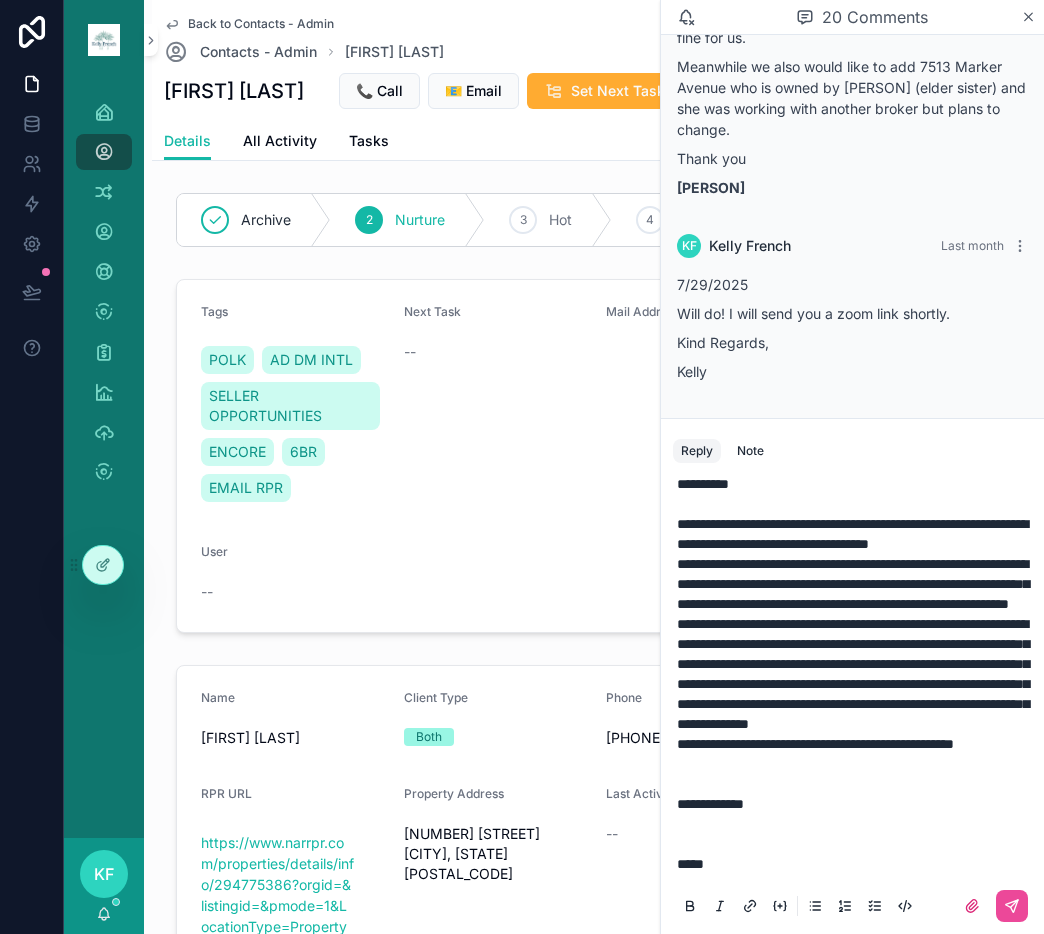scroll, scrollTop: 153, scrollLeft: 0, axis: vertical 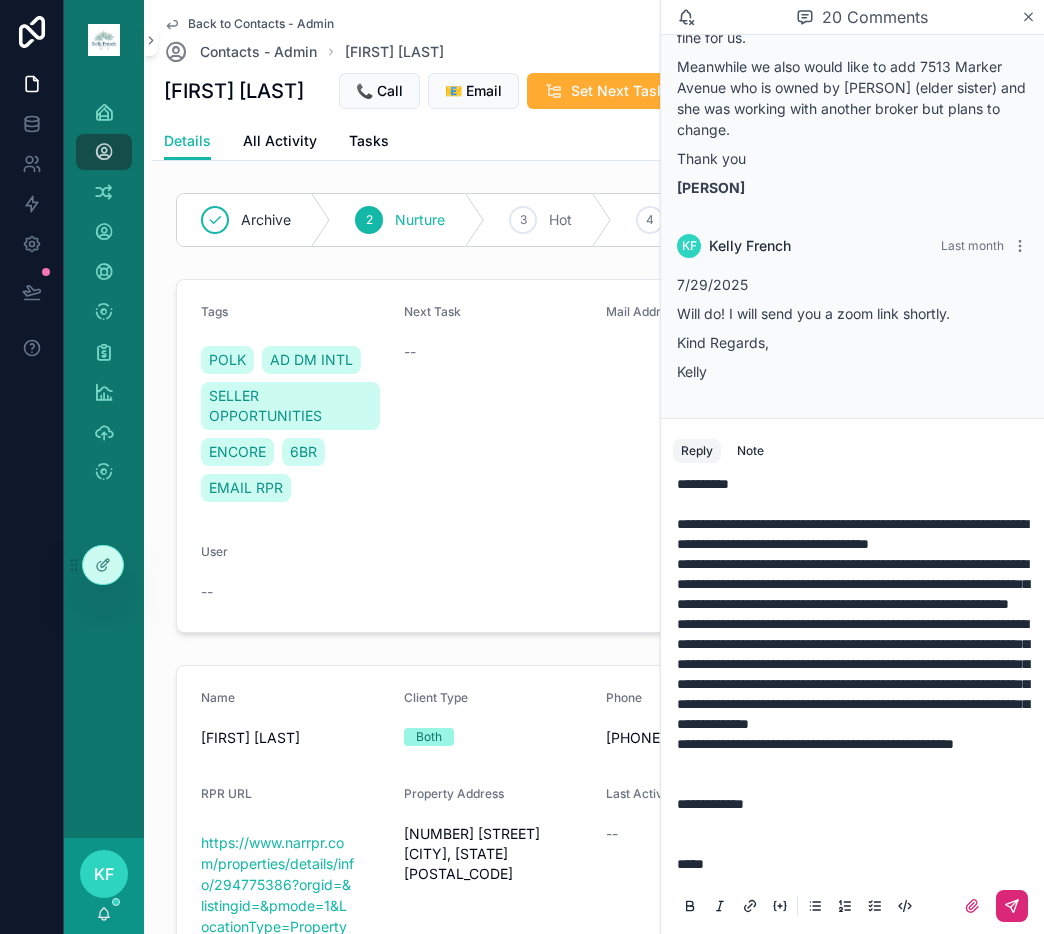 click at bounding box center (1012, 906) 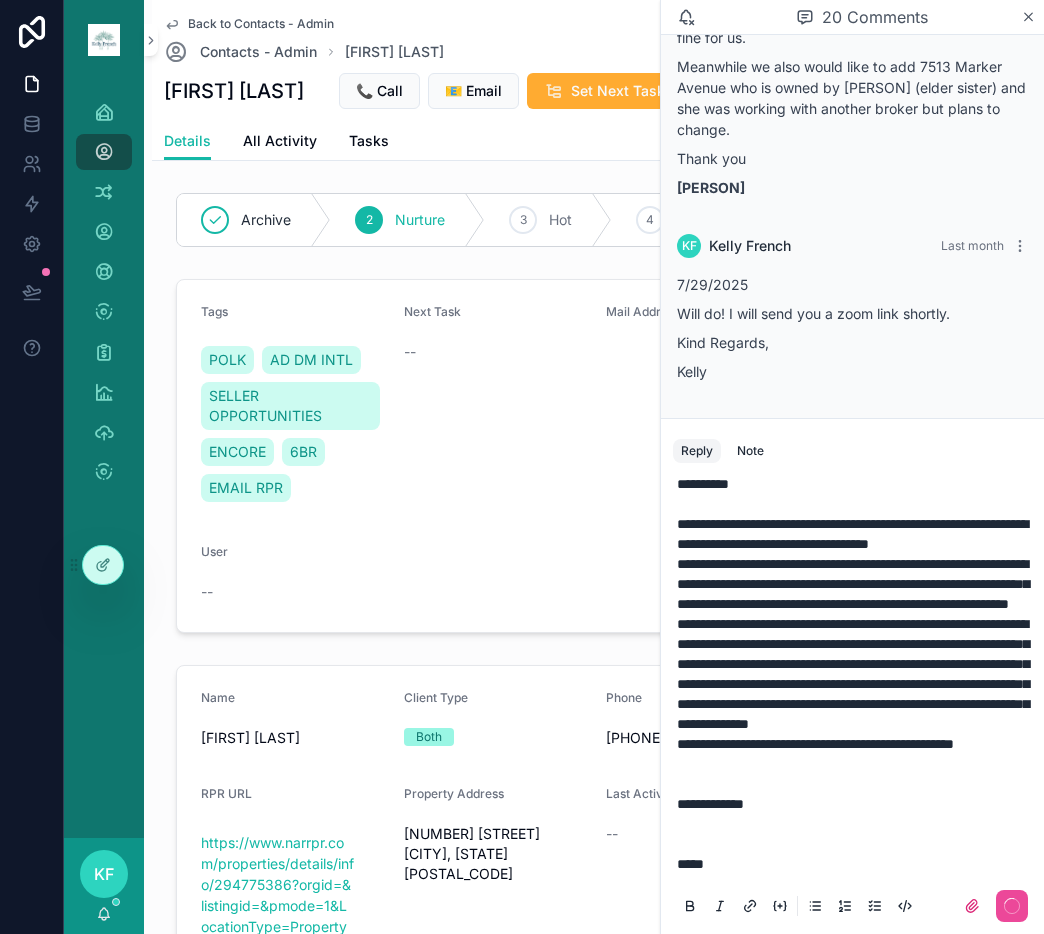scroll, scrollTop: 0, scrollLeft: 0, axis: both 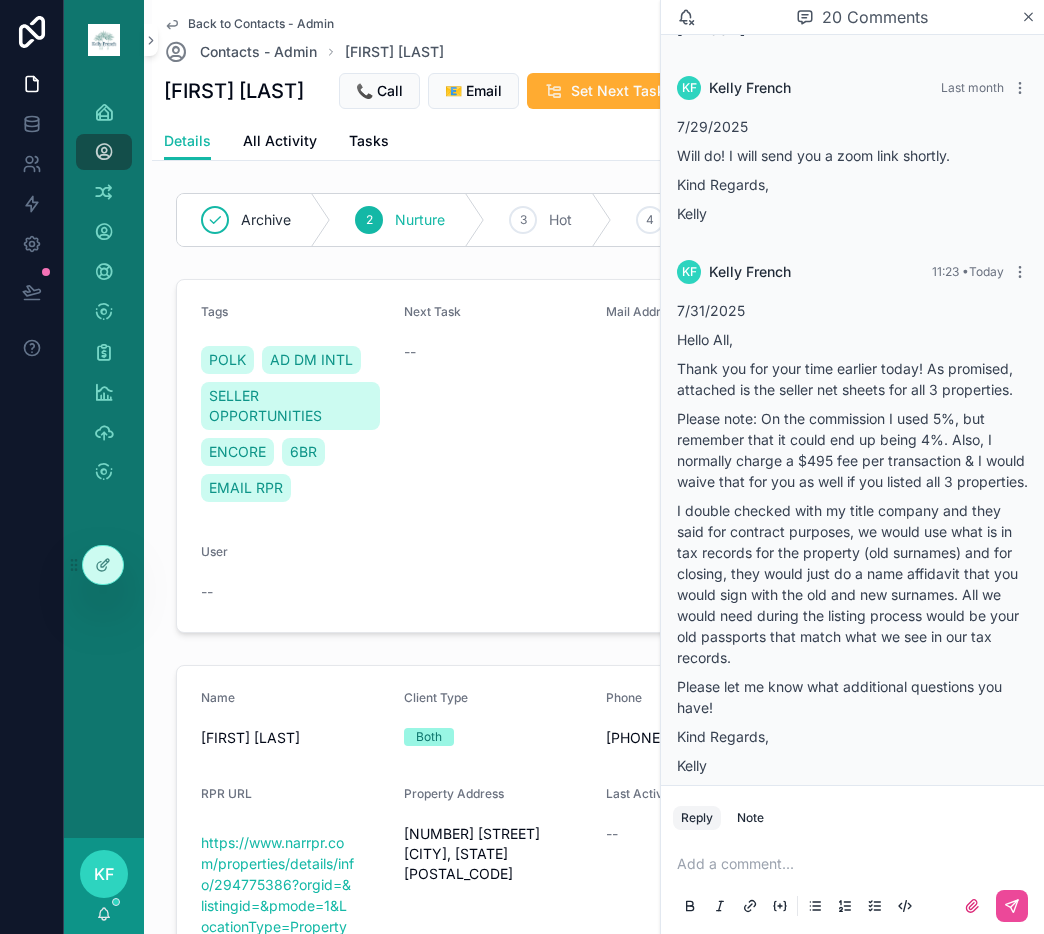 click at bounding box center (856, 864) 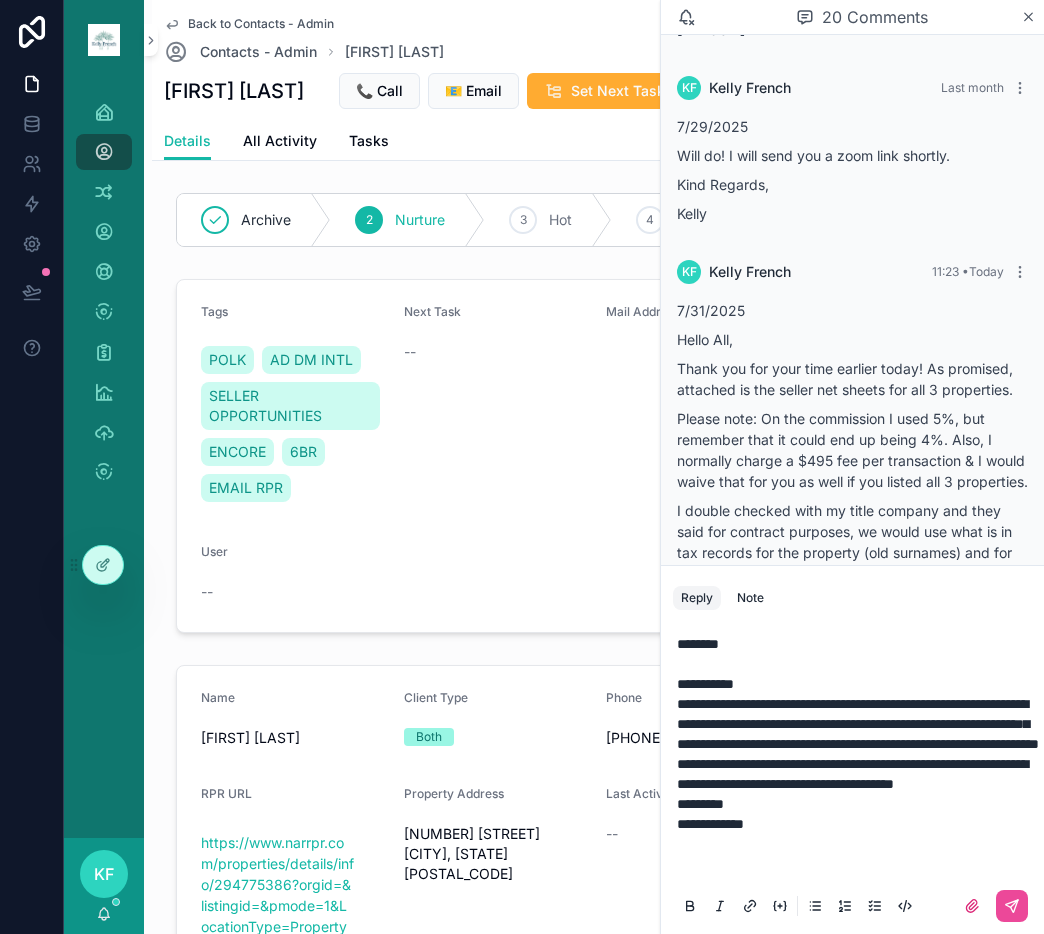 click on "*********" at bounding box center [856, 804] 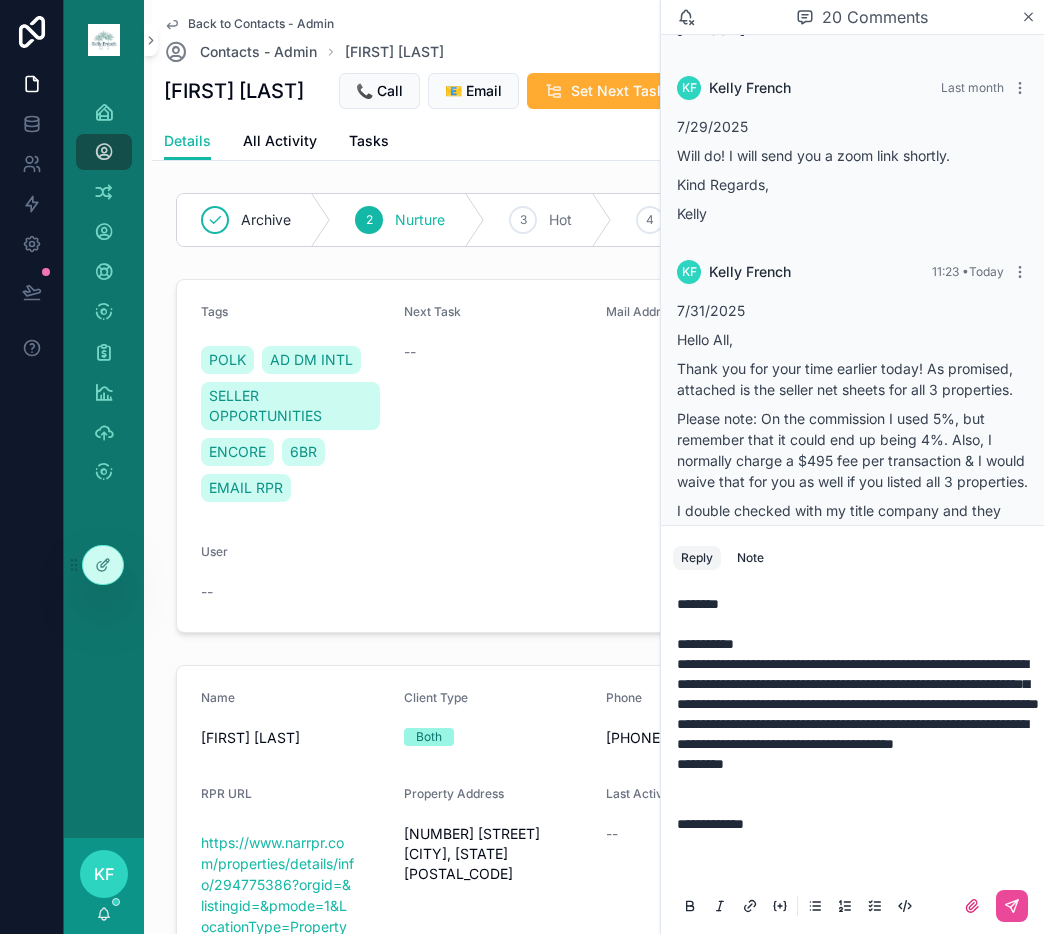 click on "**********" at bounding box center [856, 734] 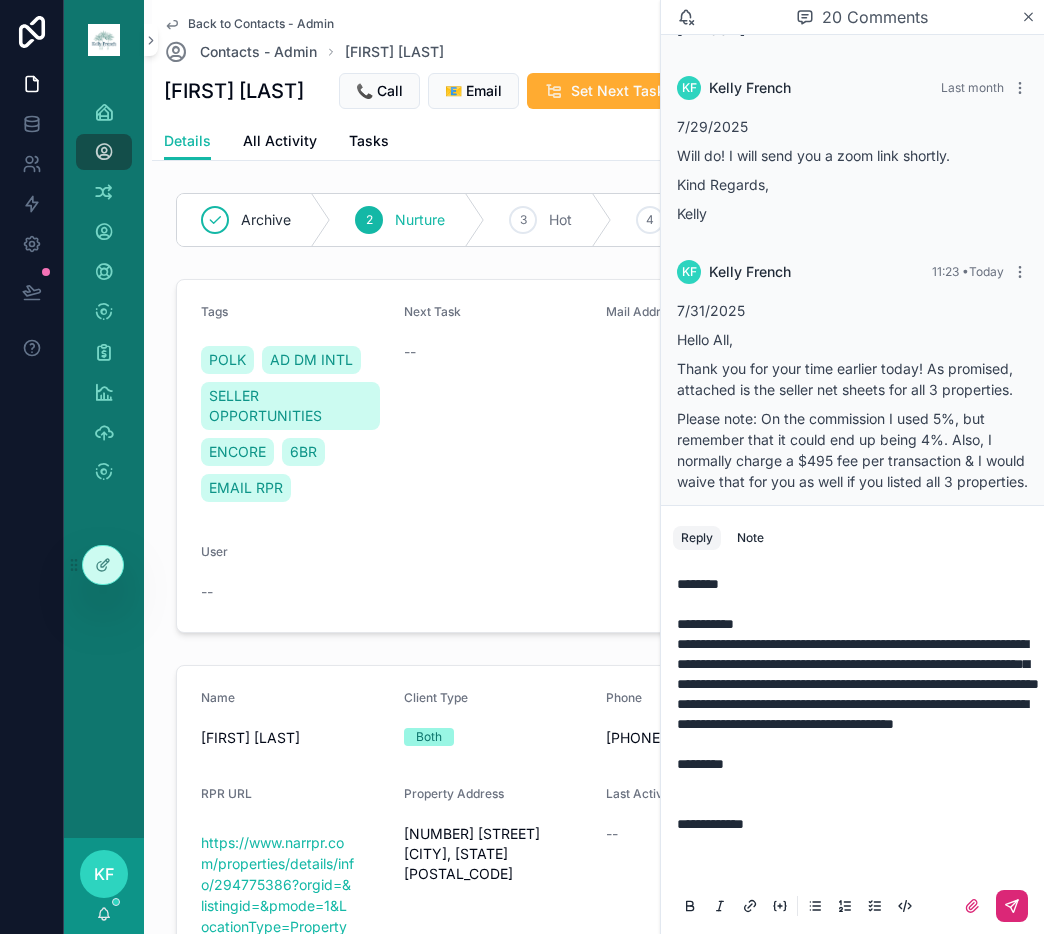 click at bounding box center [1012, 906] 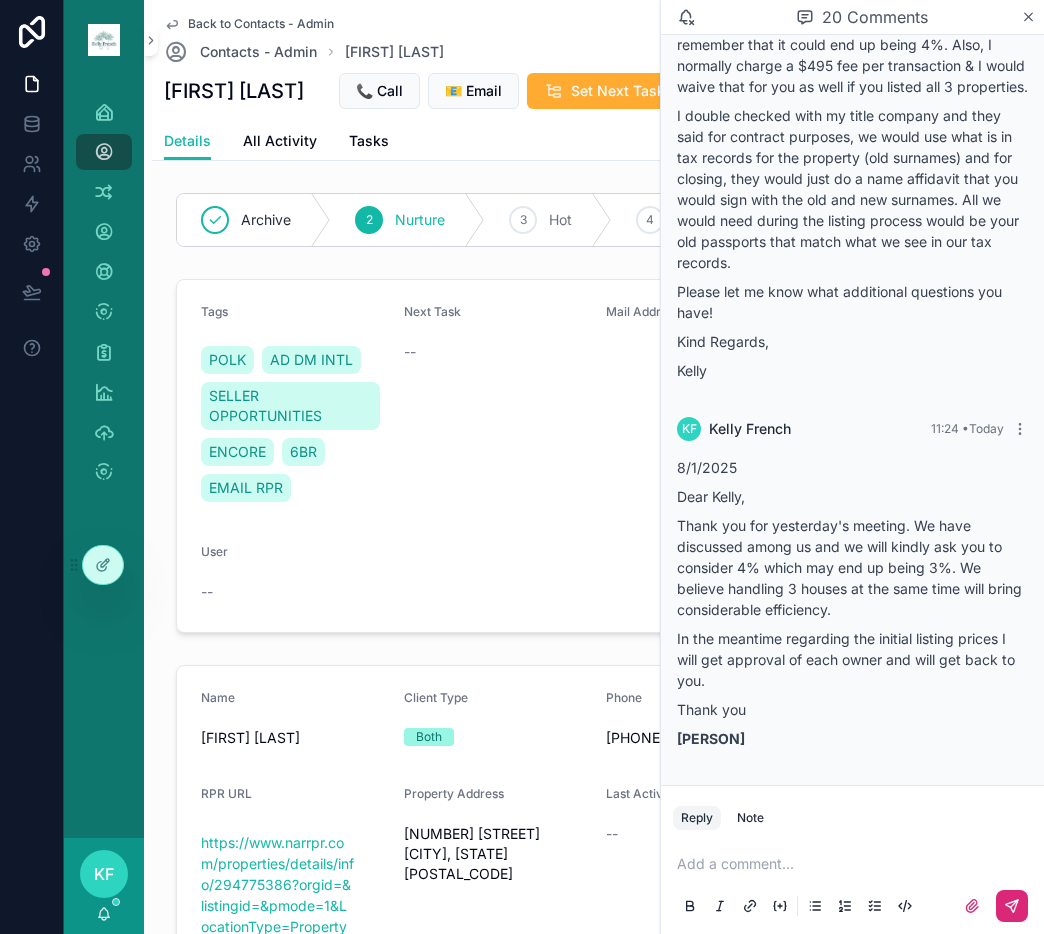 scroll, scrollTop: 13472, scrollLeft: 0, axis: vertical 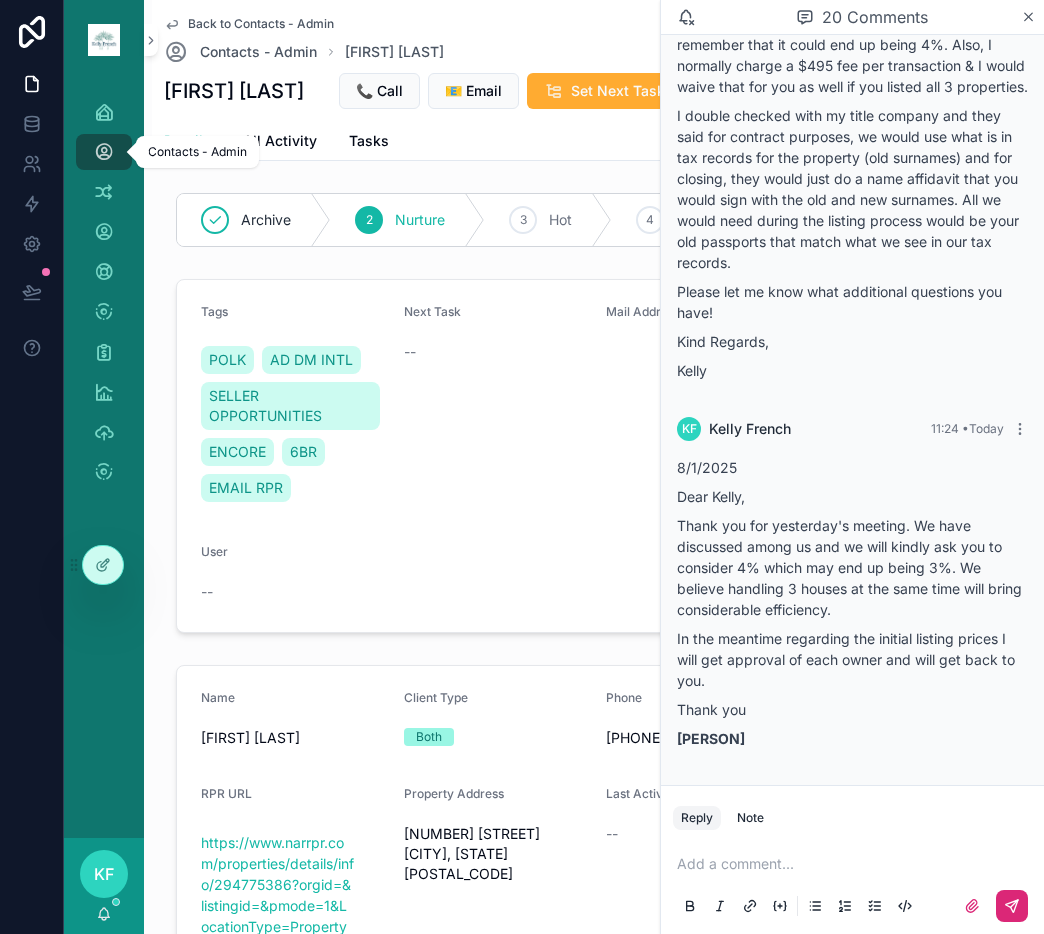 click at bounding box center (104, 152) 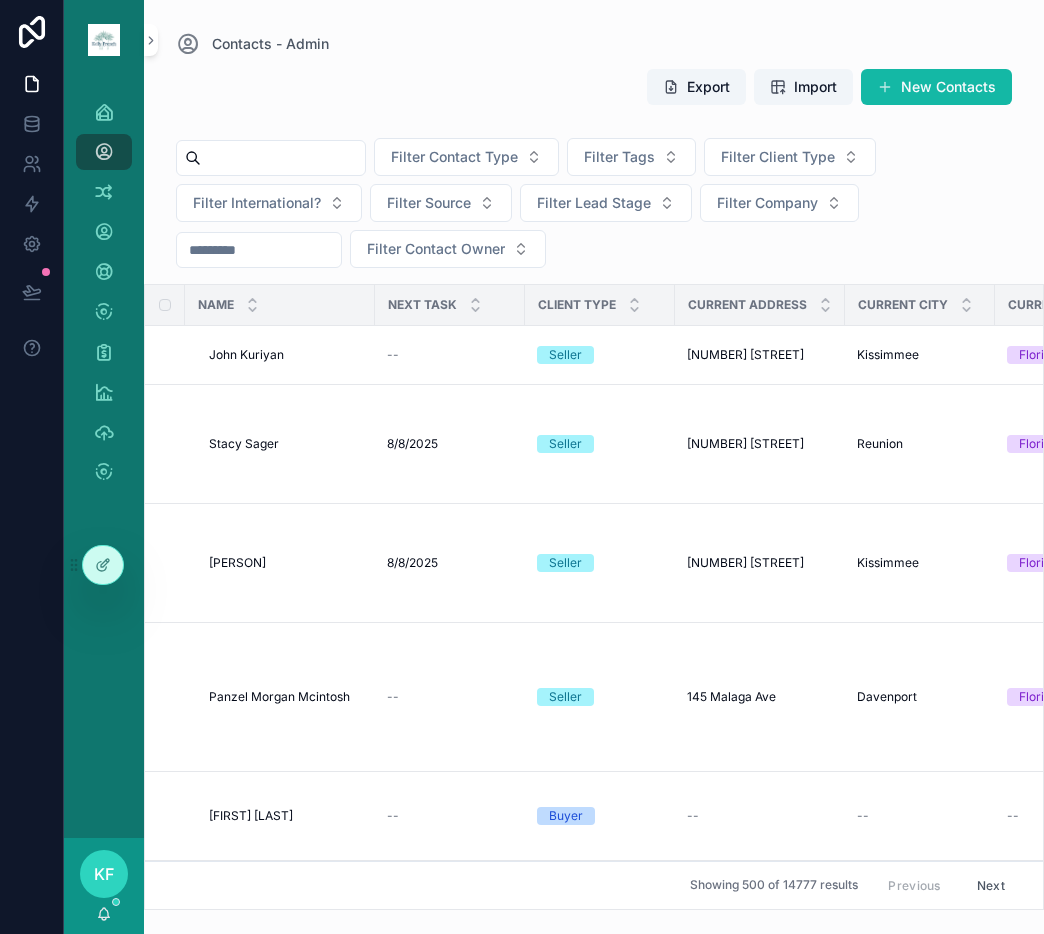 click at bounding box center [283, 158] 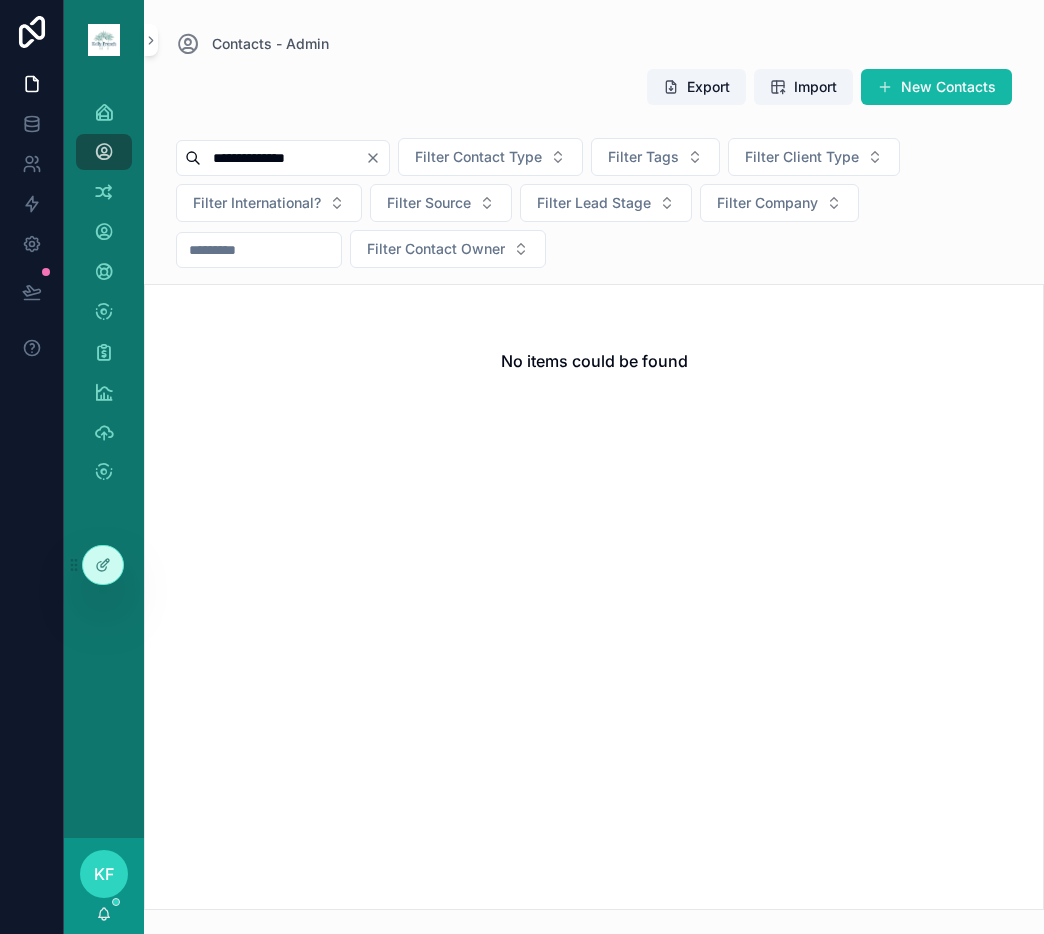drag, startPoint x: 334, startPoint y: 153, endPoint x: -9, endPoint y: 117, distance: 344.88403 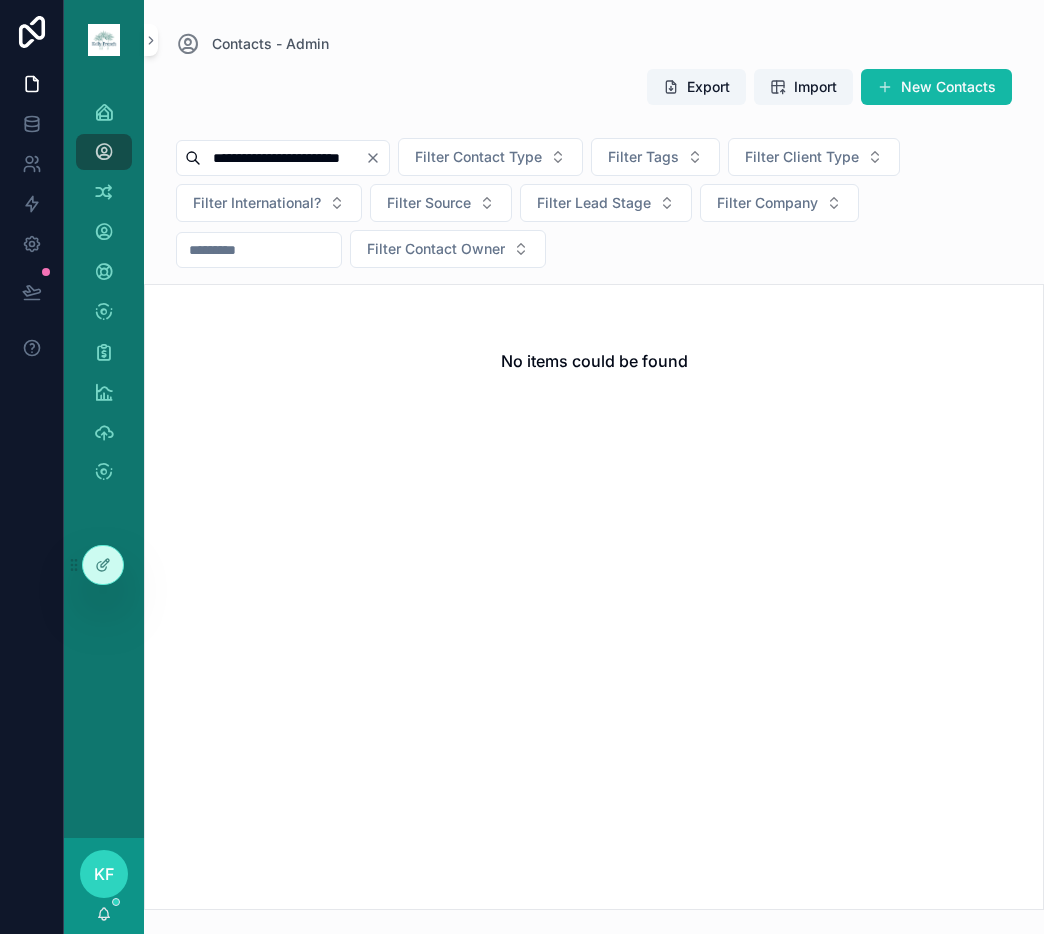 type on "**********" 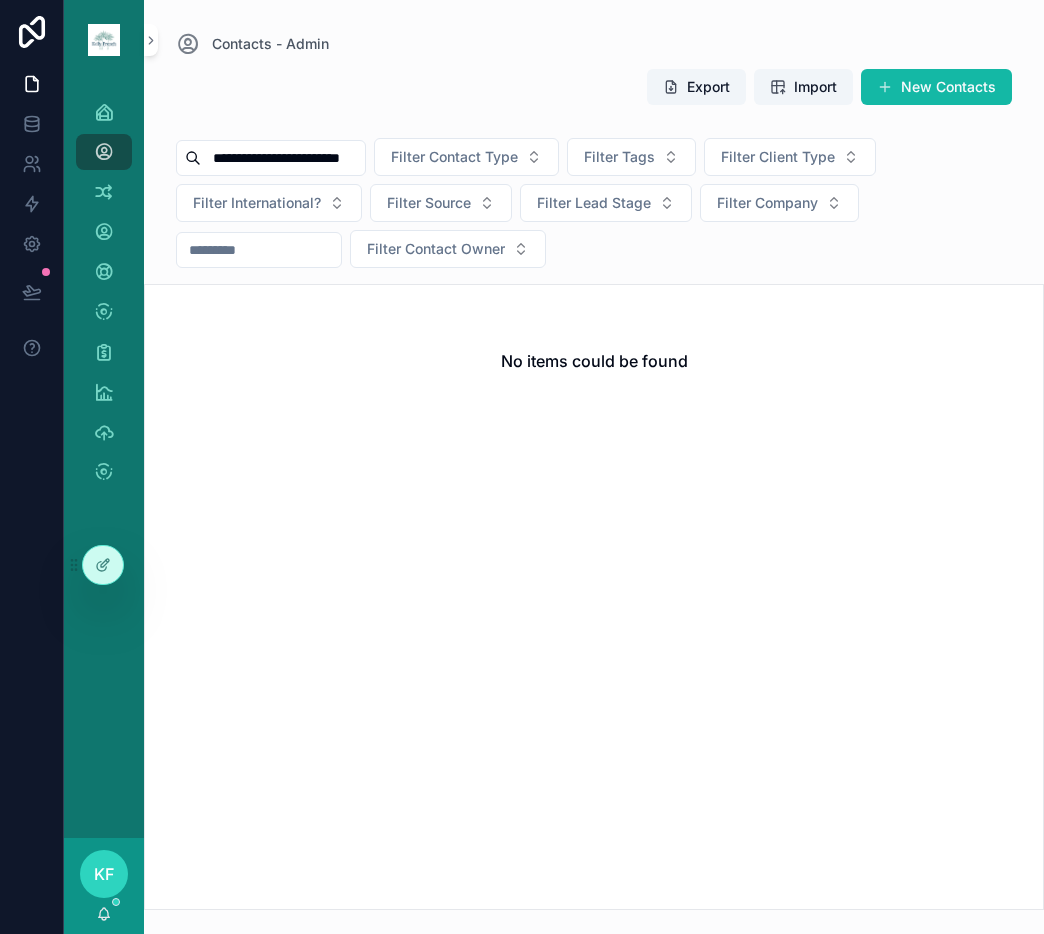 click on "**********" at bounding box center [283, 158] 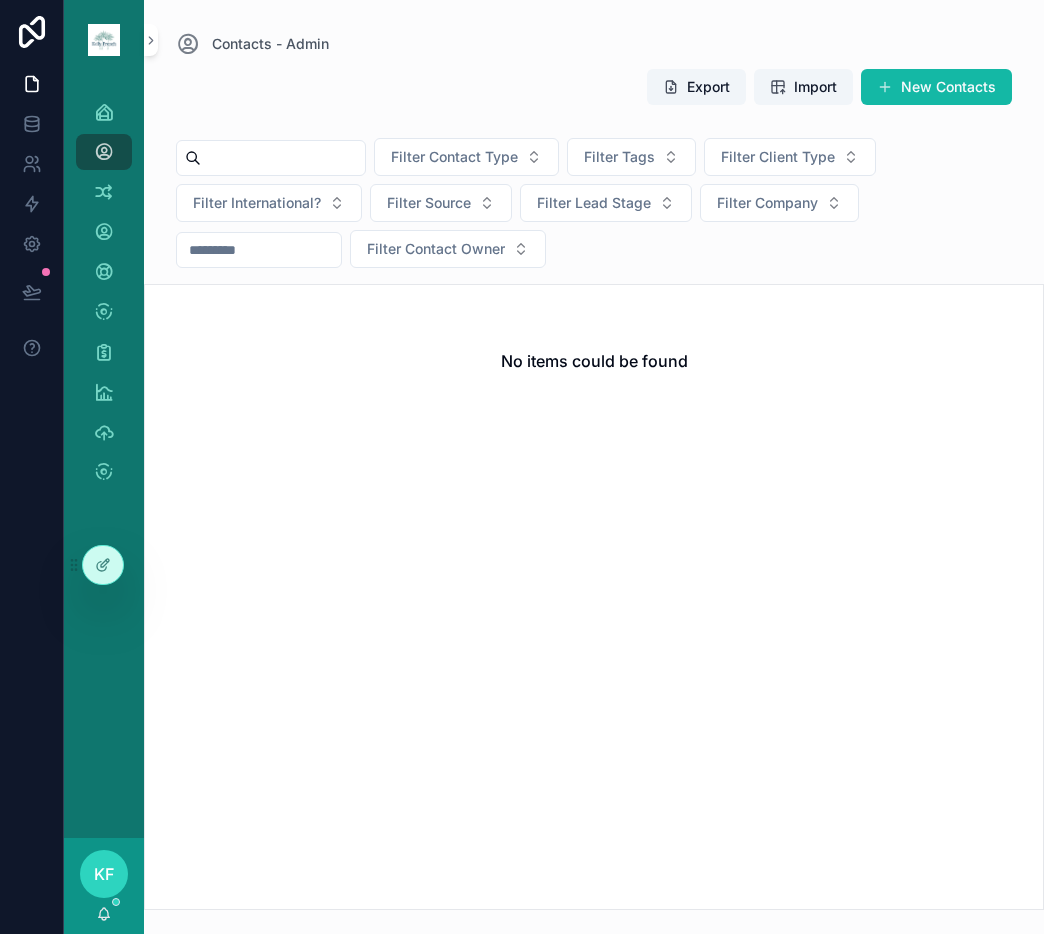 paste on "**********" 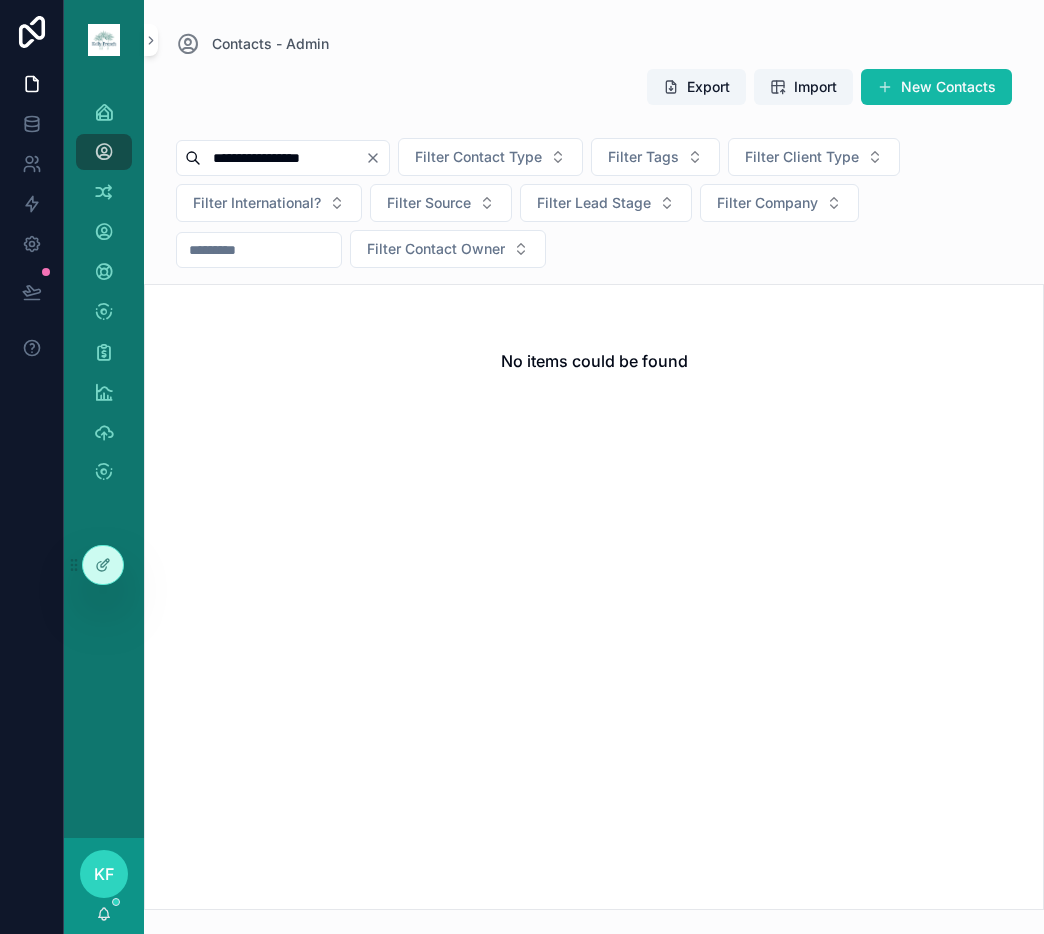 type on "**********" 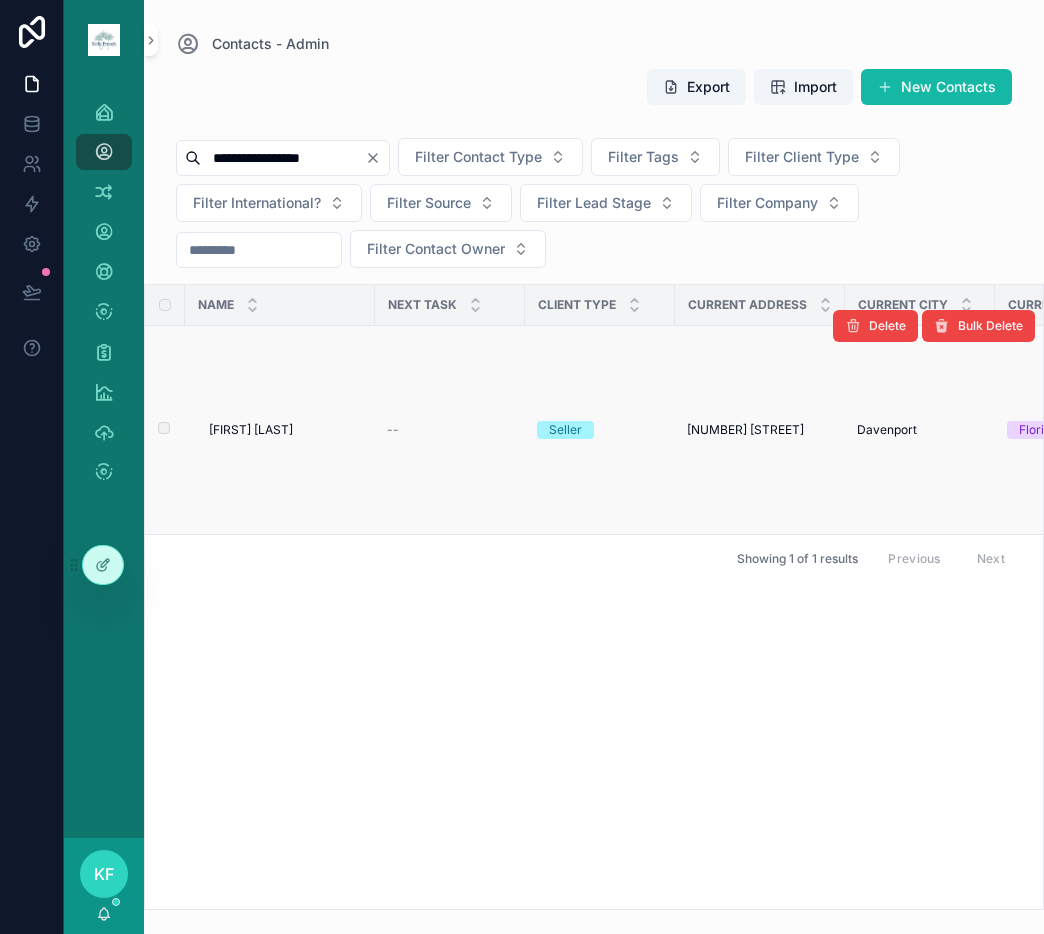 click on "[FIRST] [LAST]" at bounding box center (251, 430) 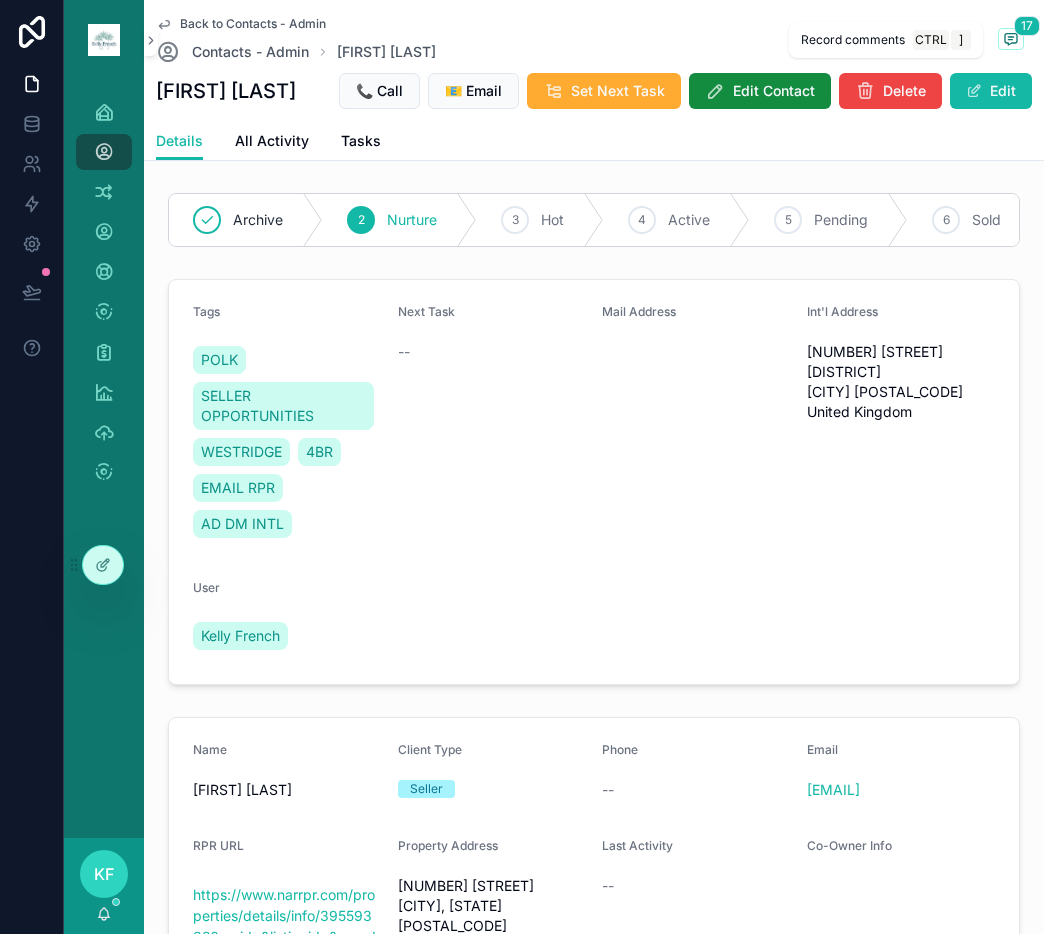 click 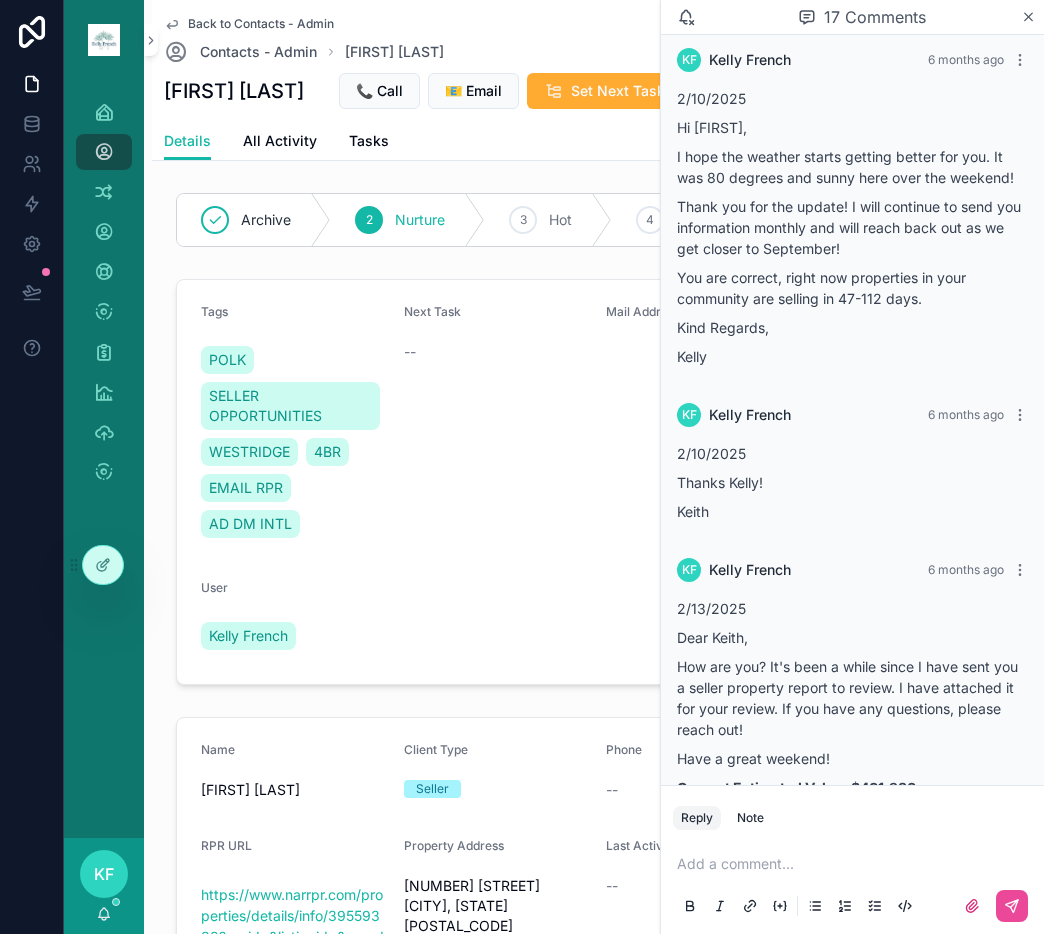 scroll, scrollTop: 3171, scrollLeft: 0, axis: vertical 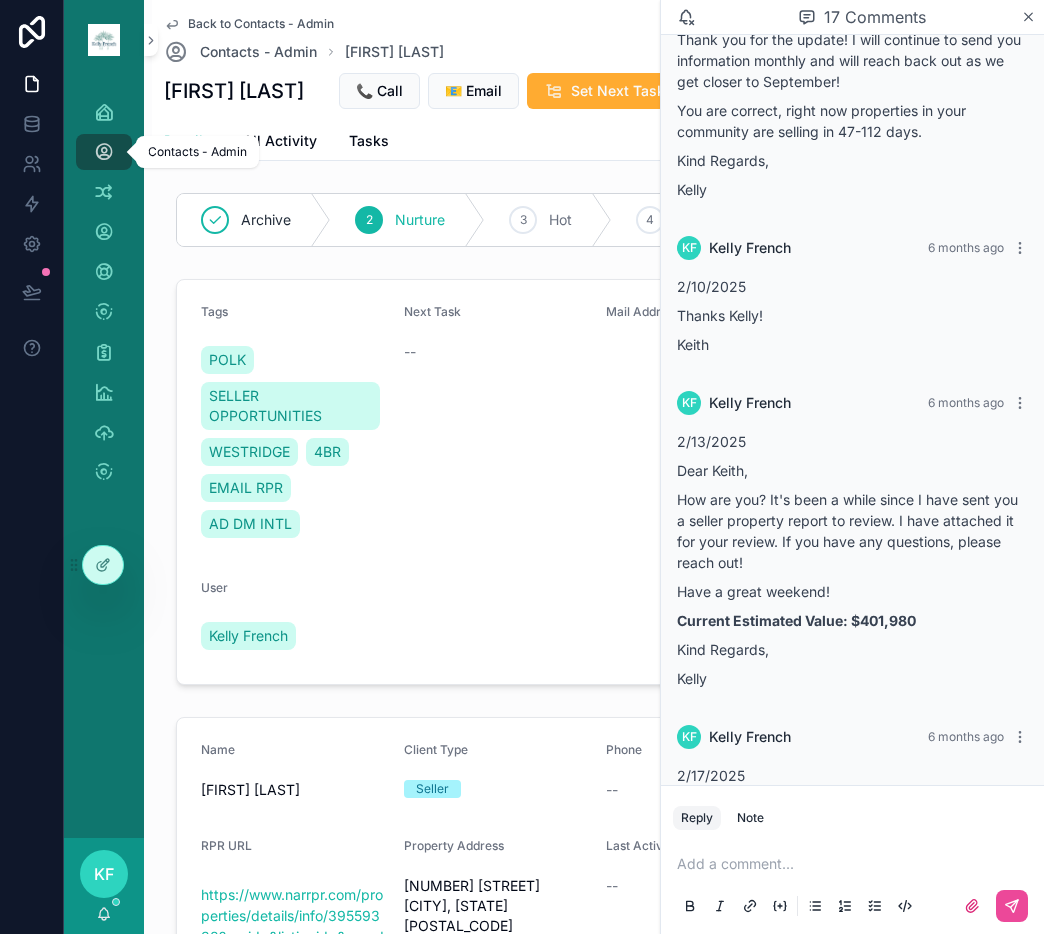 click at bounding box center [104, 152] 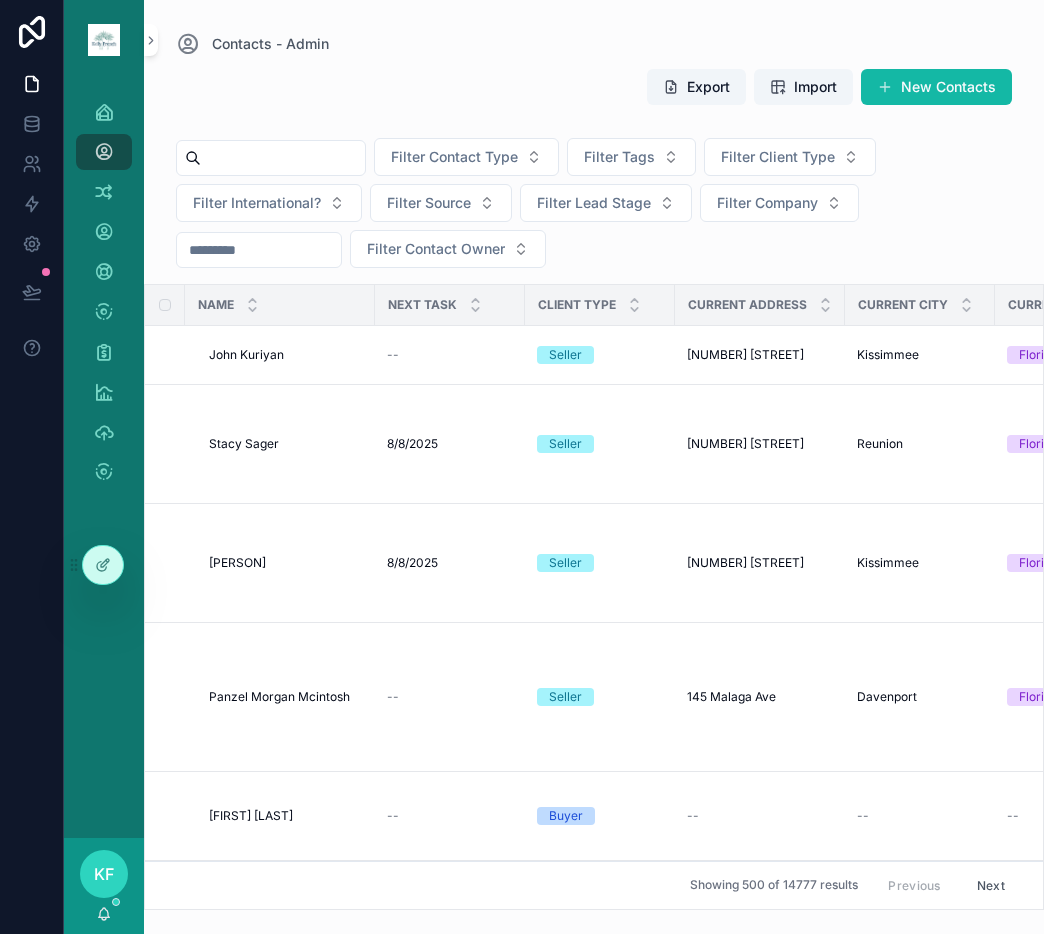 click at bounding box center [283, 158] 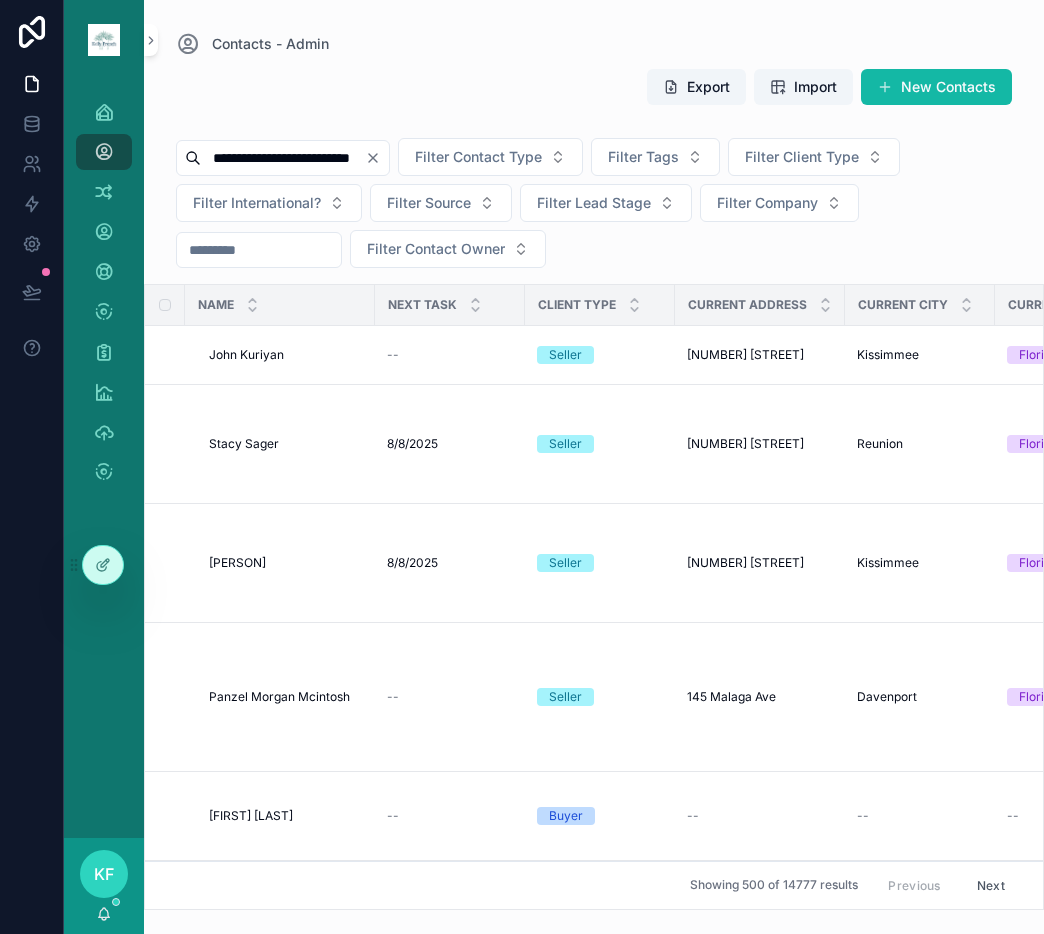 scroll, scrollTop: 0, scrollLeft: 10, axis: horizontal 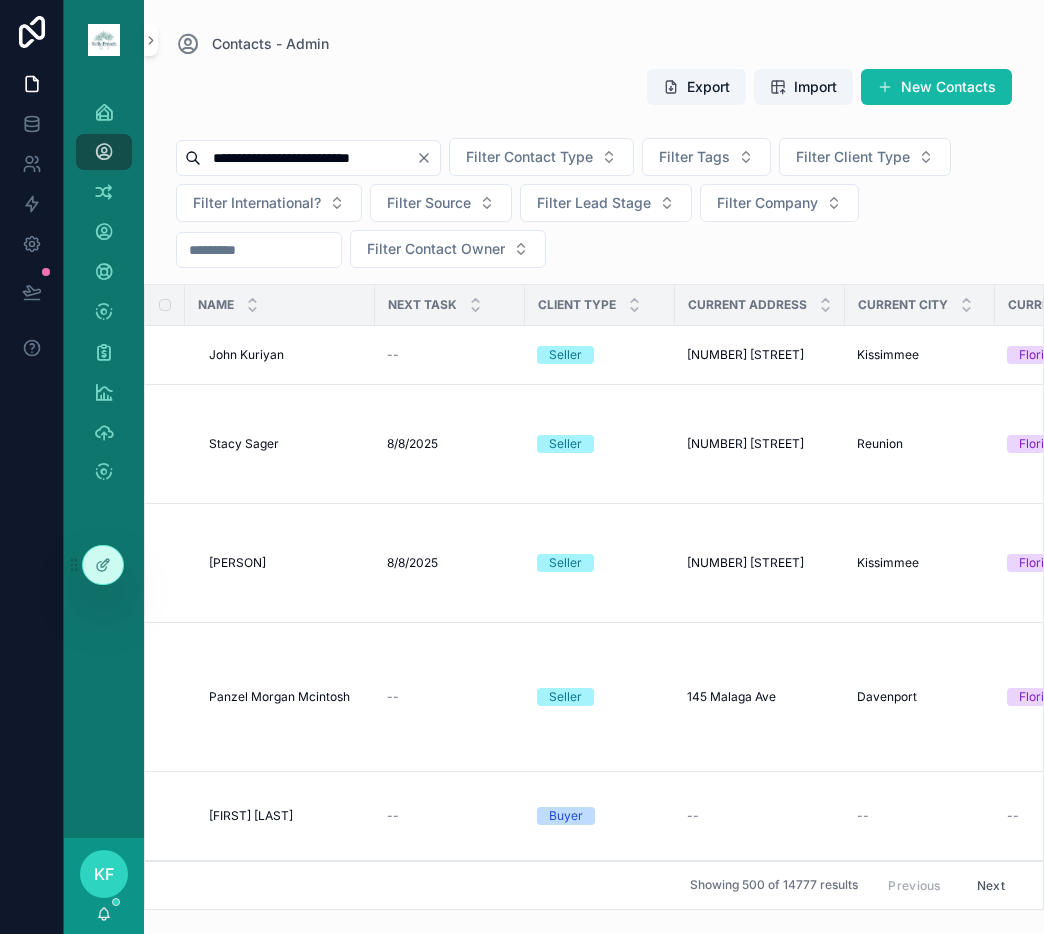 type on "**********" 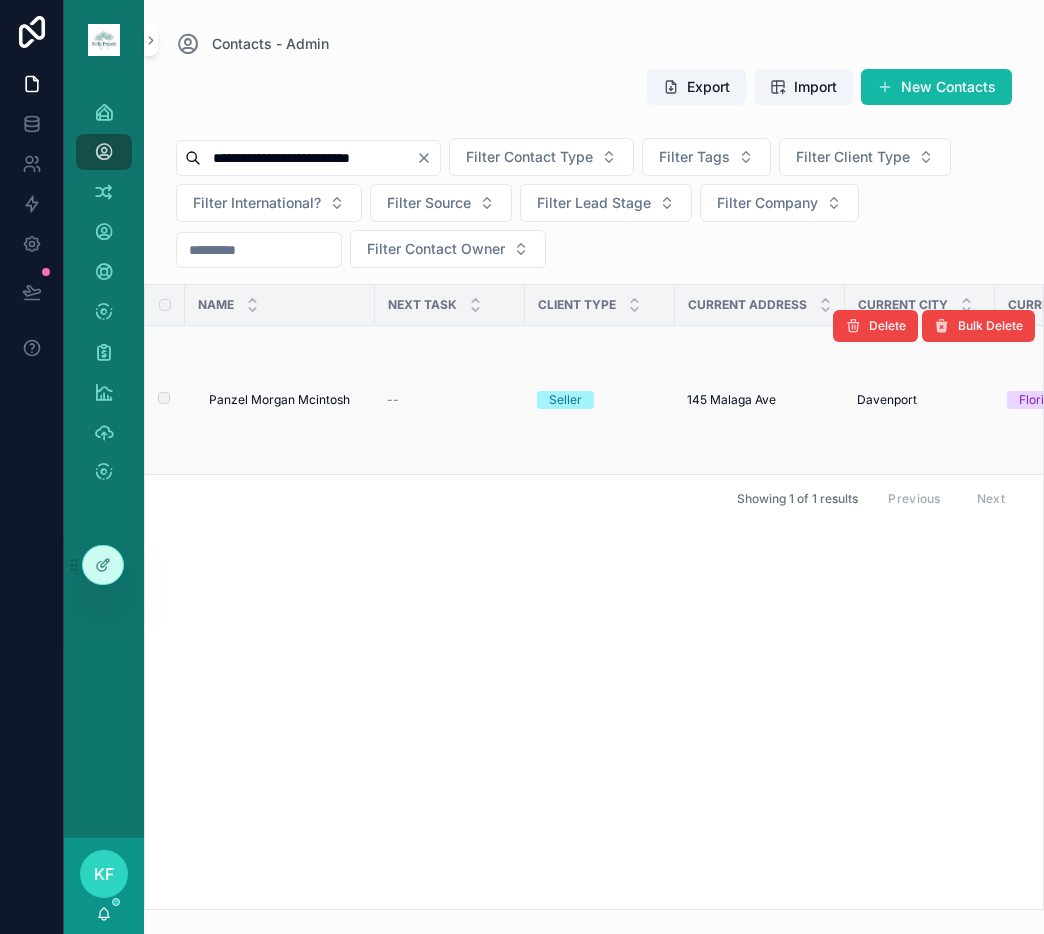 scroll, scrollTop: 0, scrollLeft: 0, axis: both 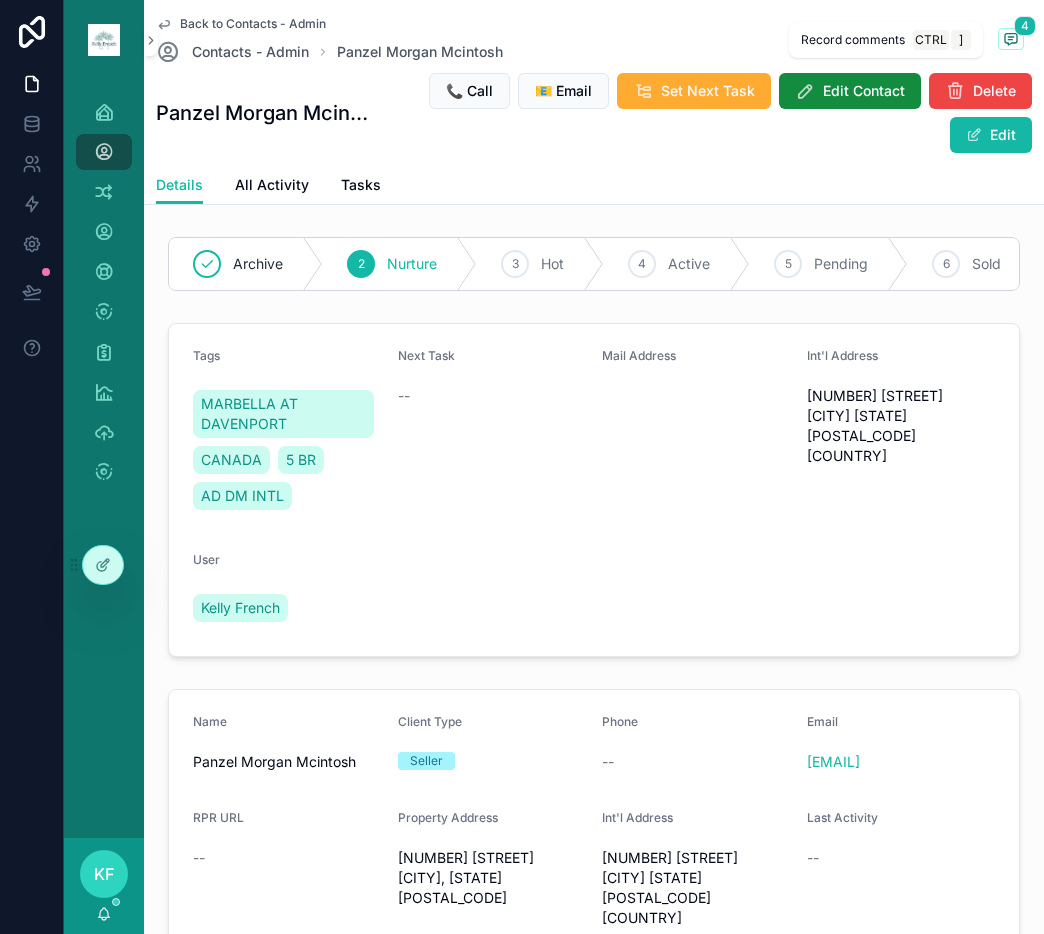 click on "4" at bounding box center (1025, 26) 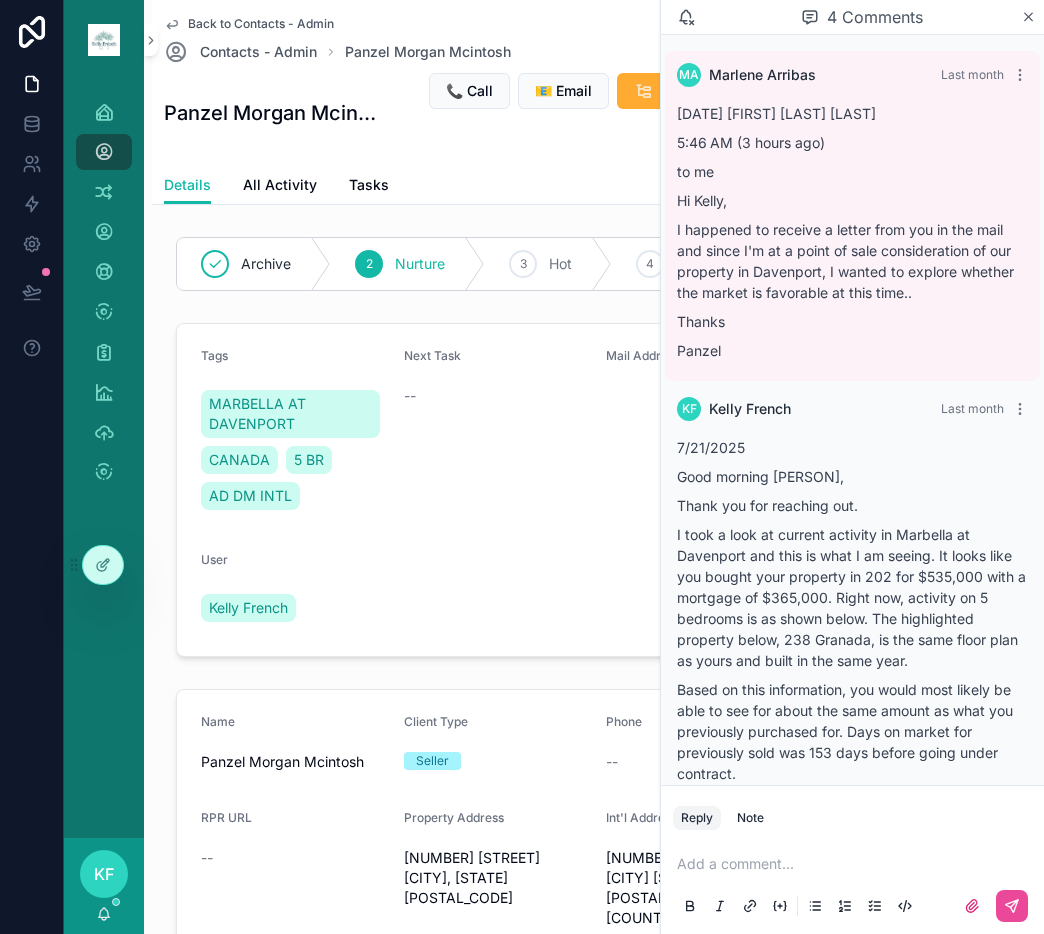 scroll, scrollTop: 645, scrollLeft: 0, axis: vertical 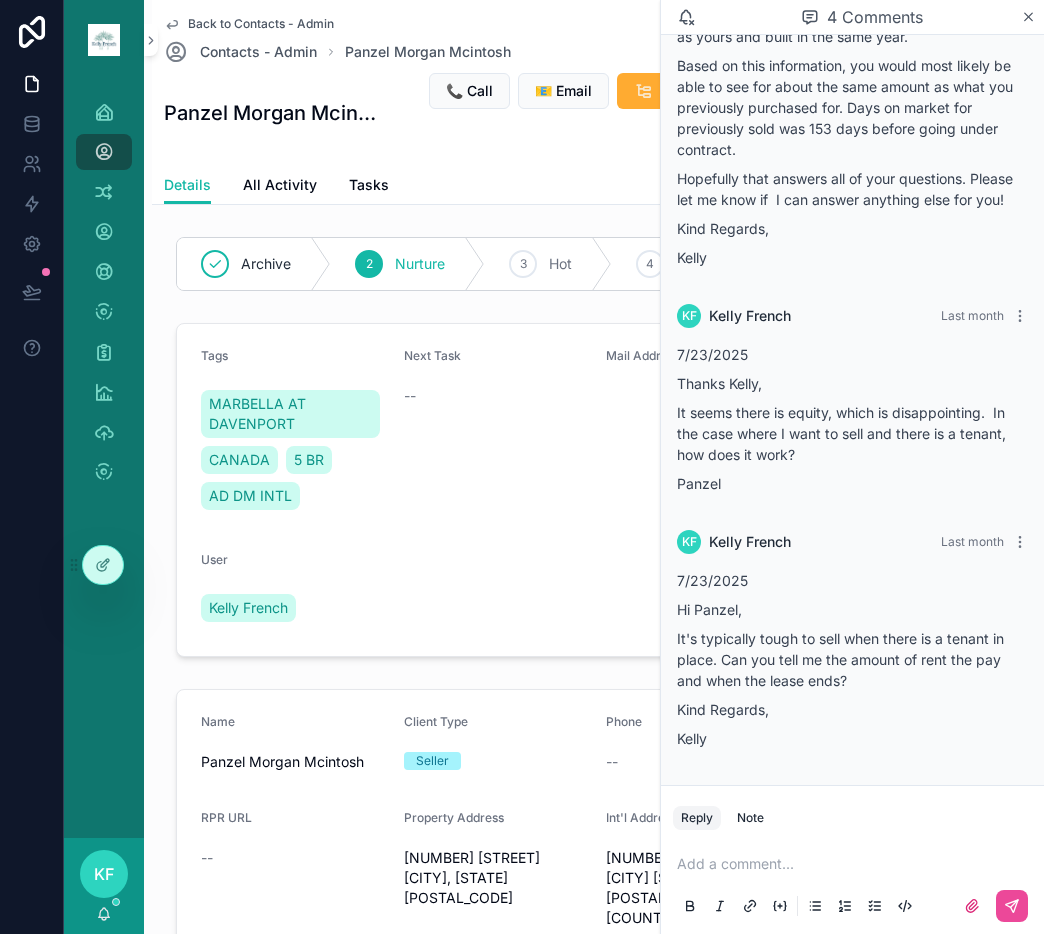click on "Add a comment..." at bounding box center (852, 884) 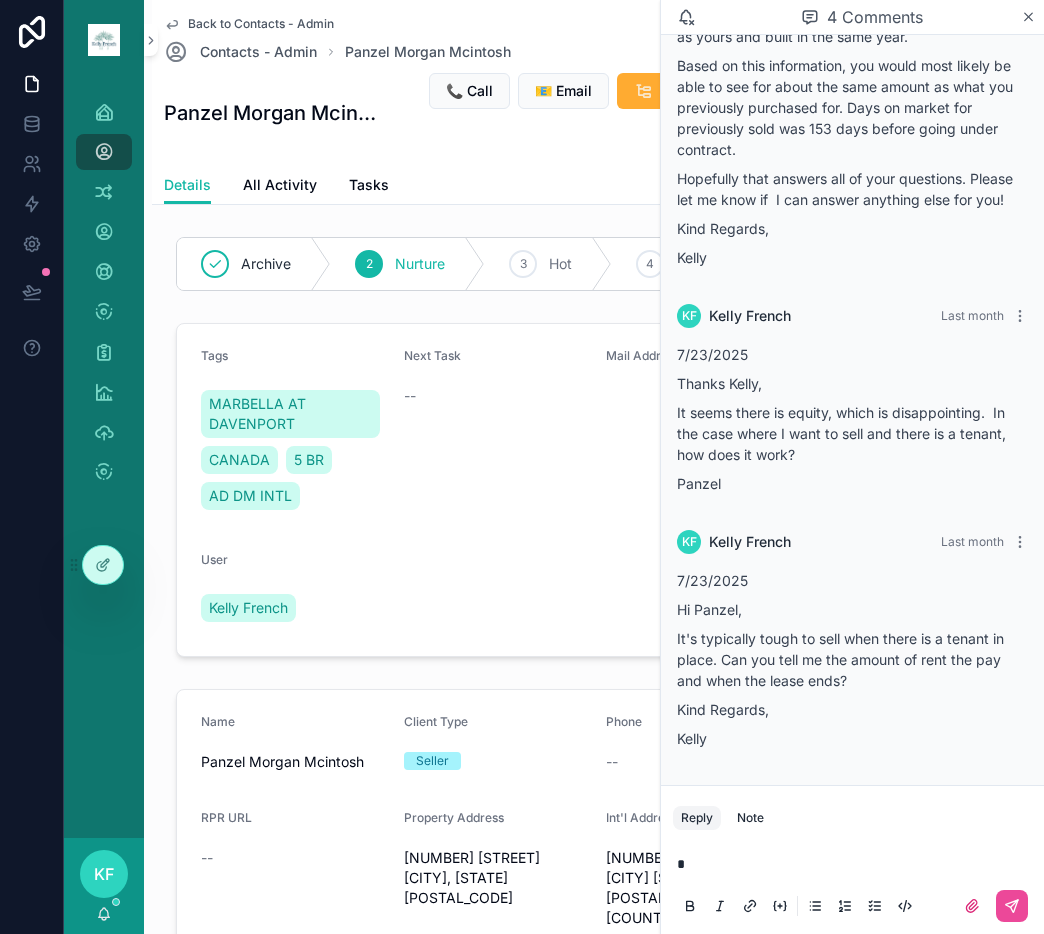 type 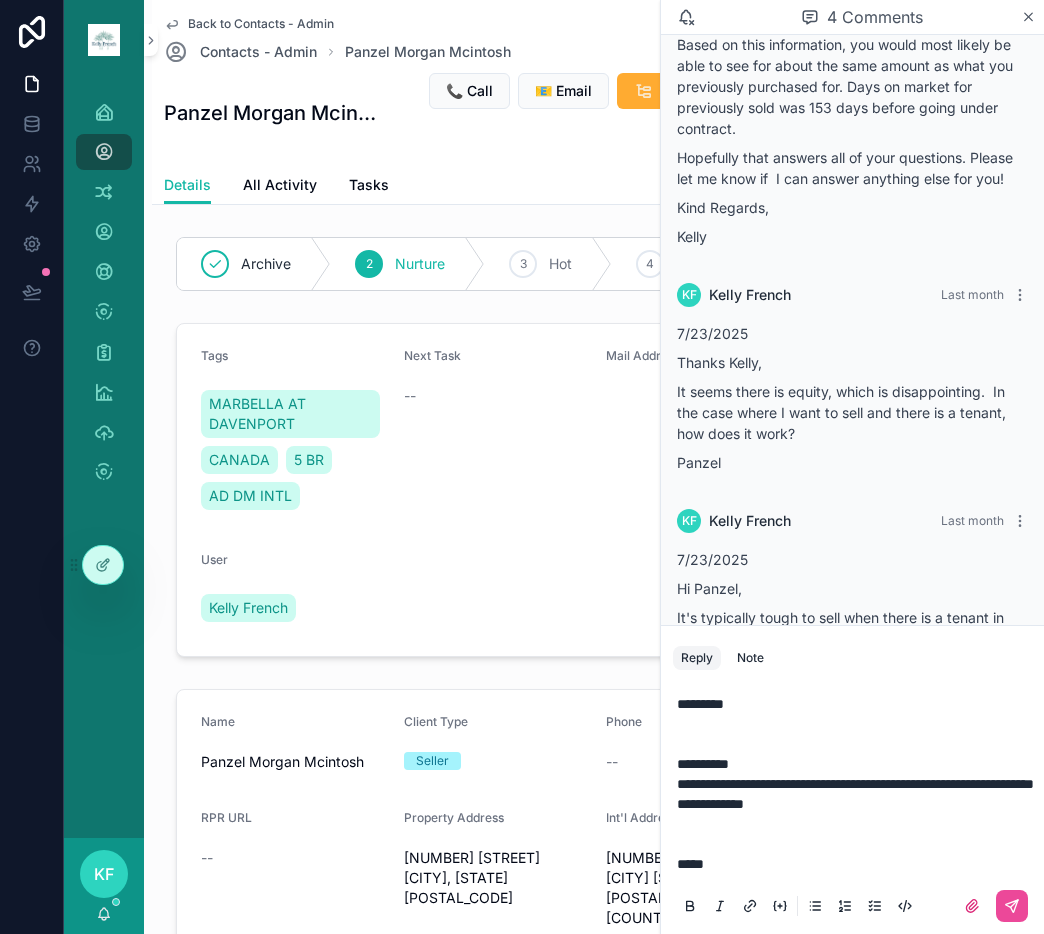 click on "**********" at bounding box center (856, 784) 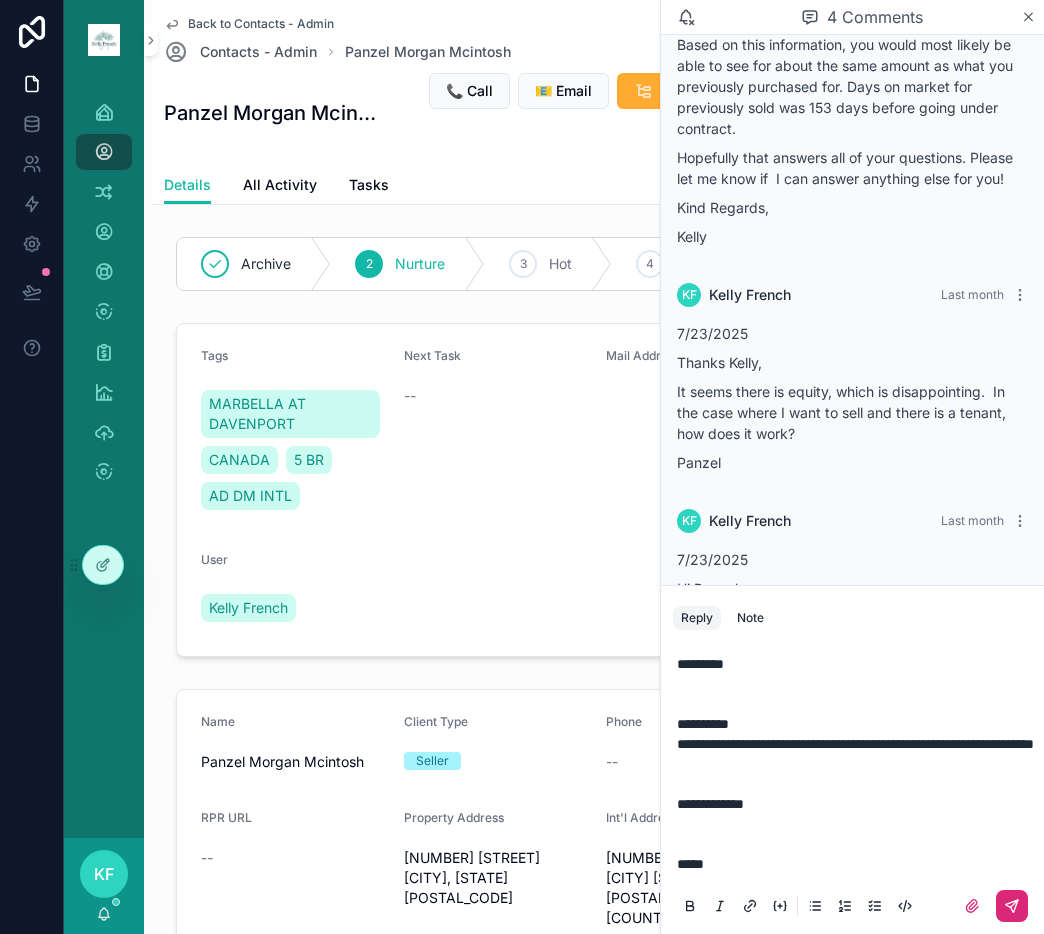 click 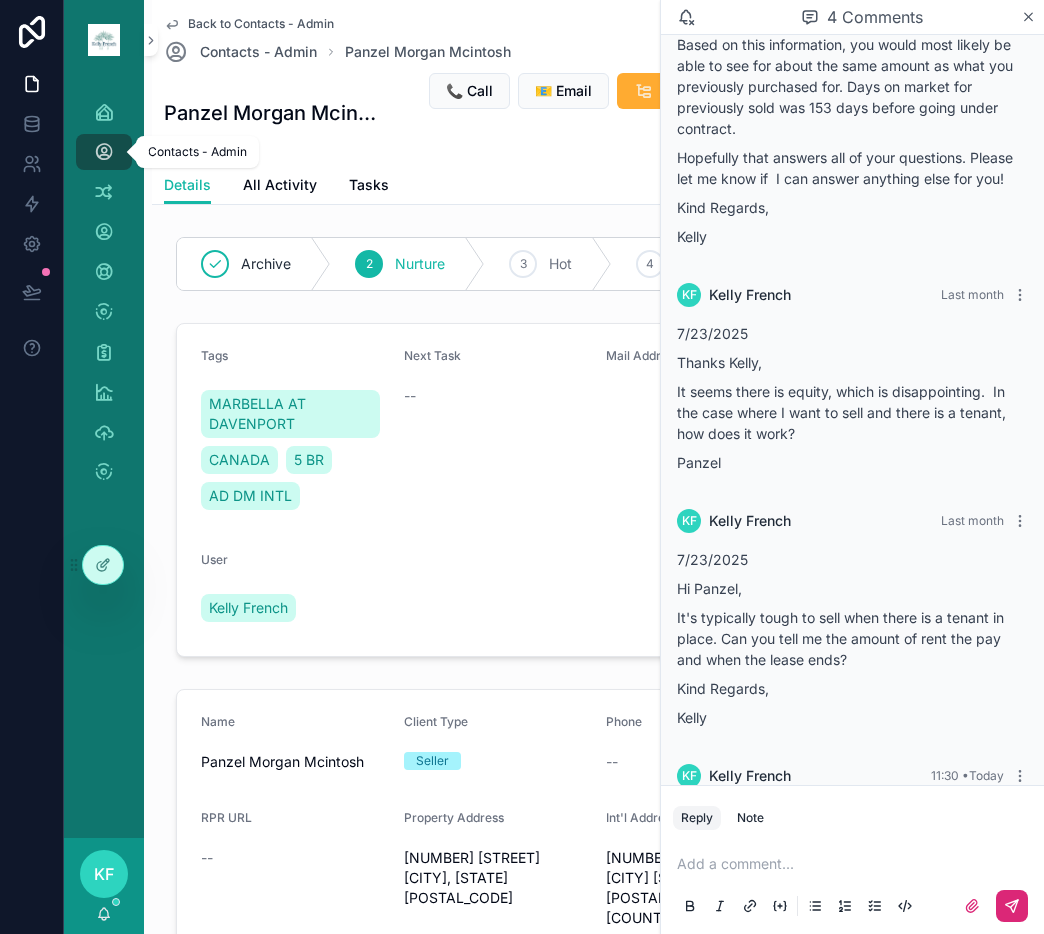 click on "Contacts - Admin" at bounding box center (104, 152) 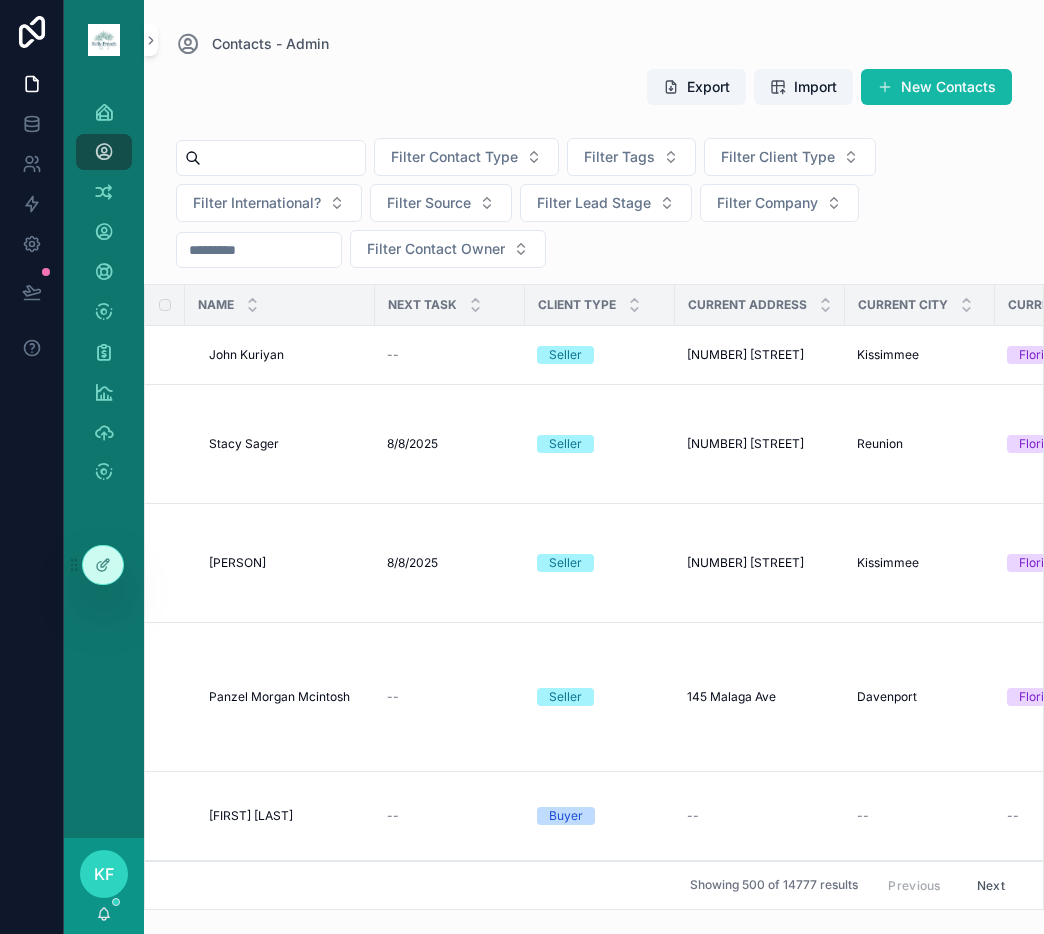 click at bounding box center [283, 158] 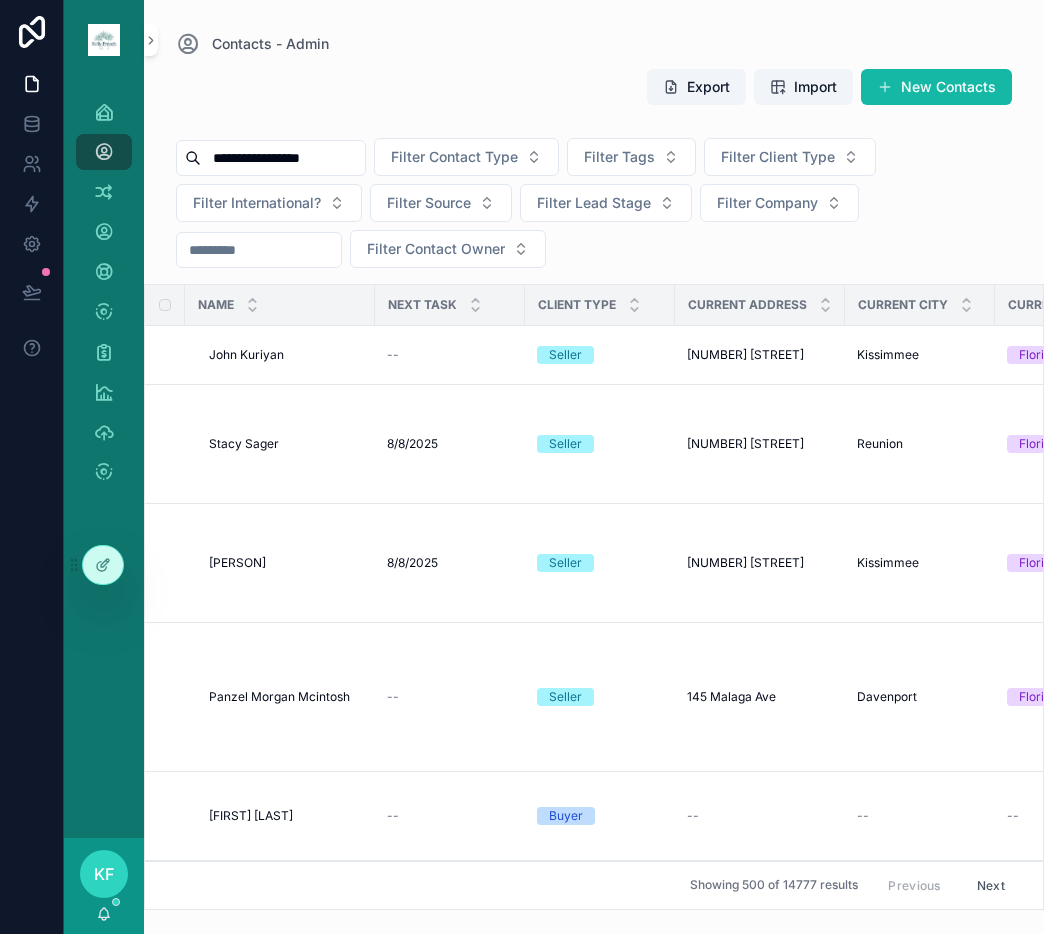 type on "**********" 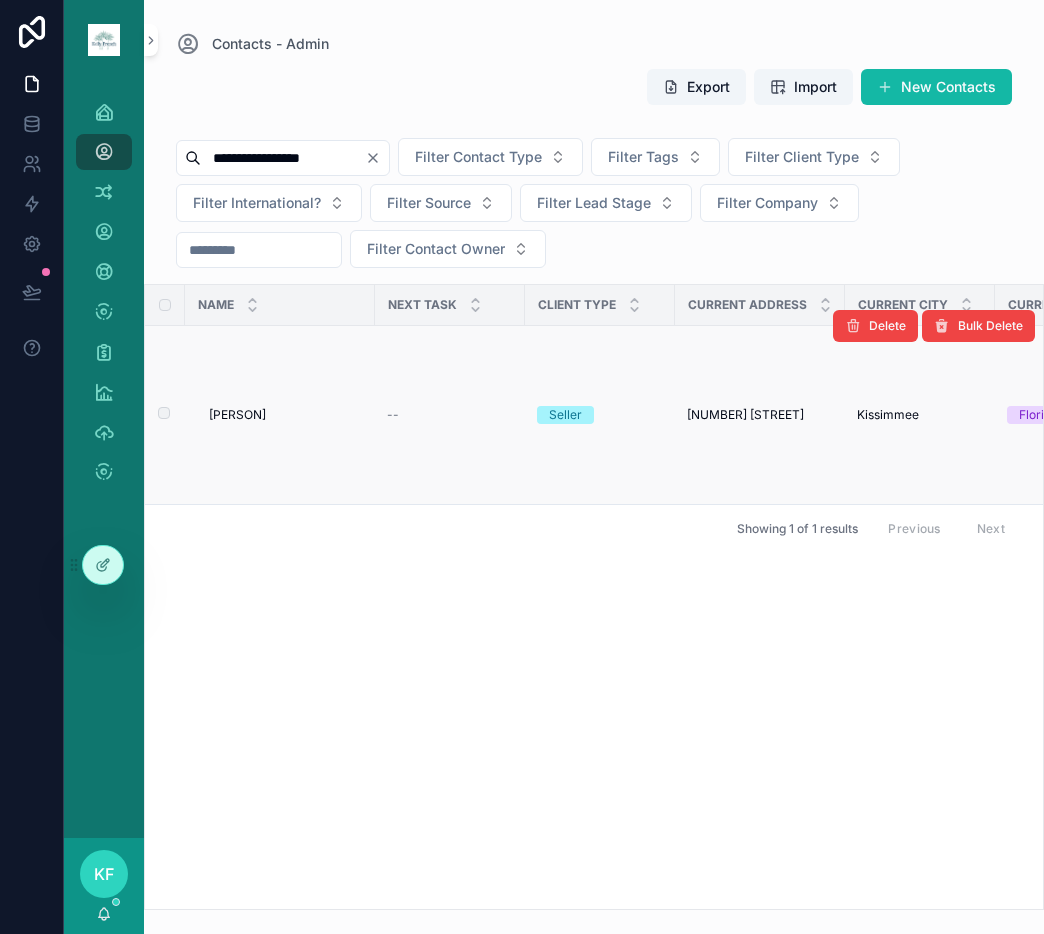 click on "[PERSON]" at bounding box center [237, 415] 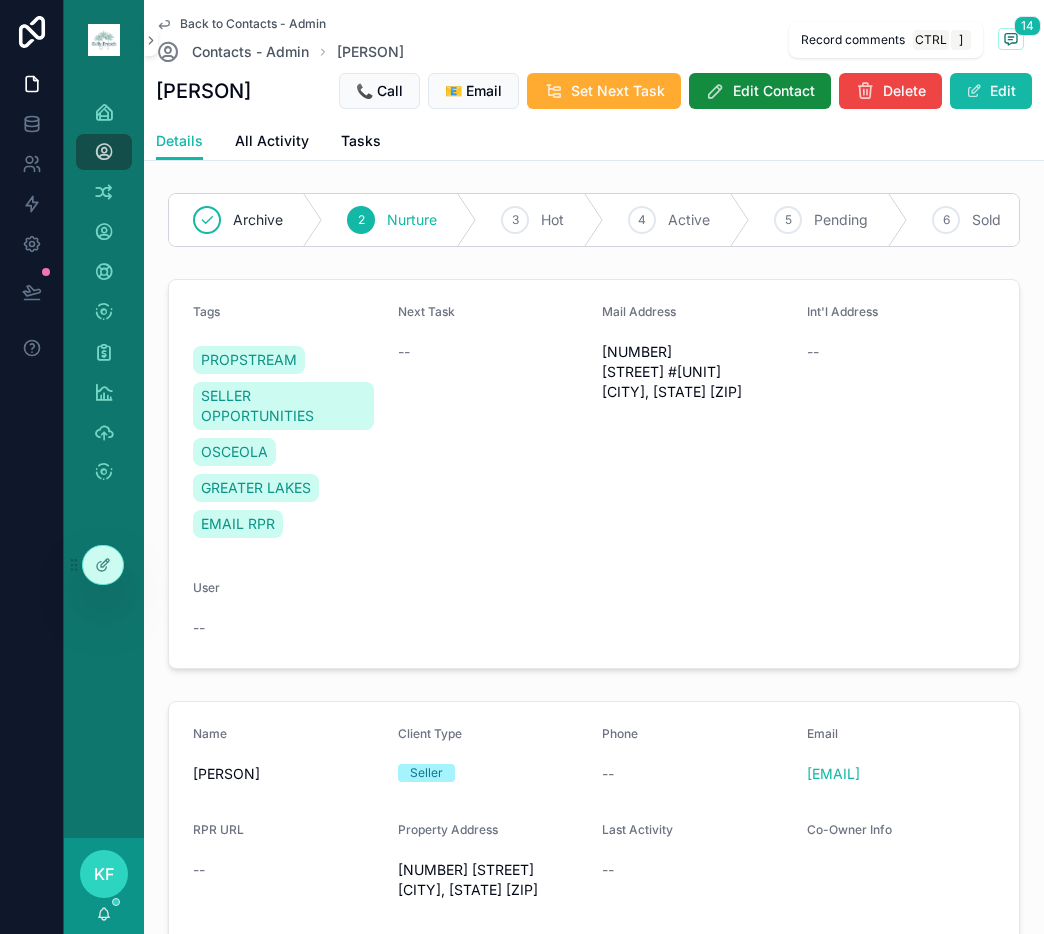 click 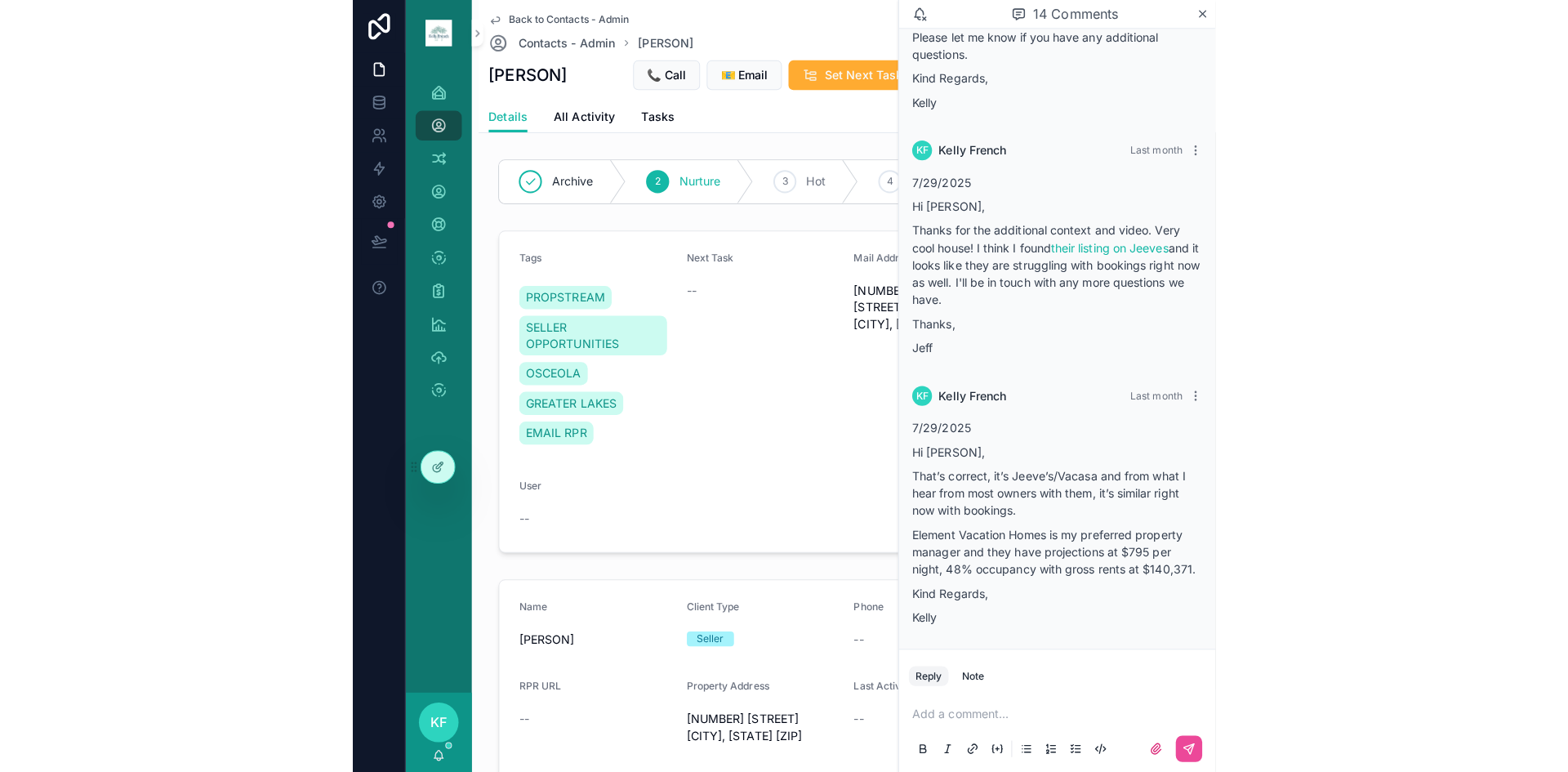 scroll, scrollTop: 4291, scrollLeft: 0, axis: vertical 